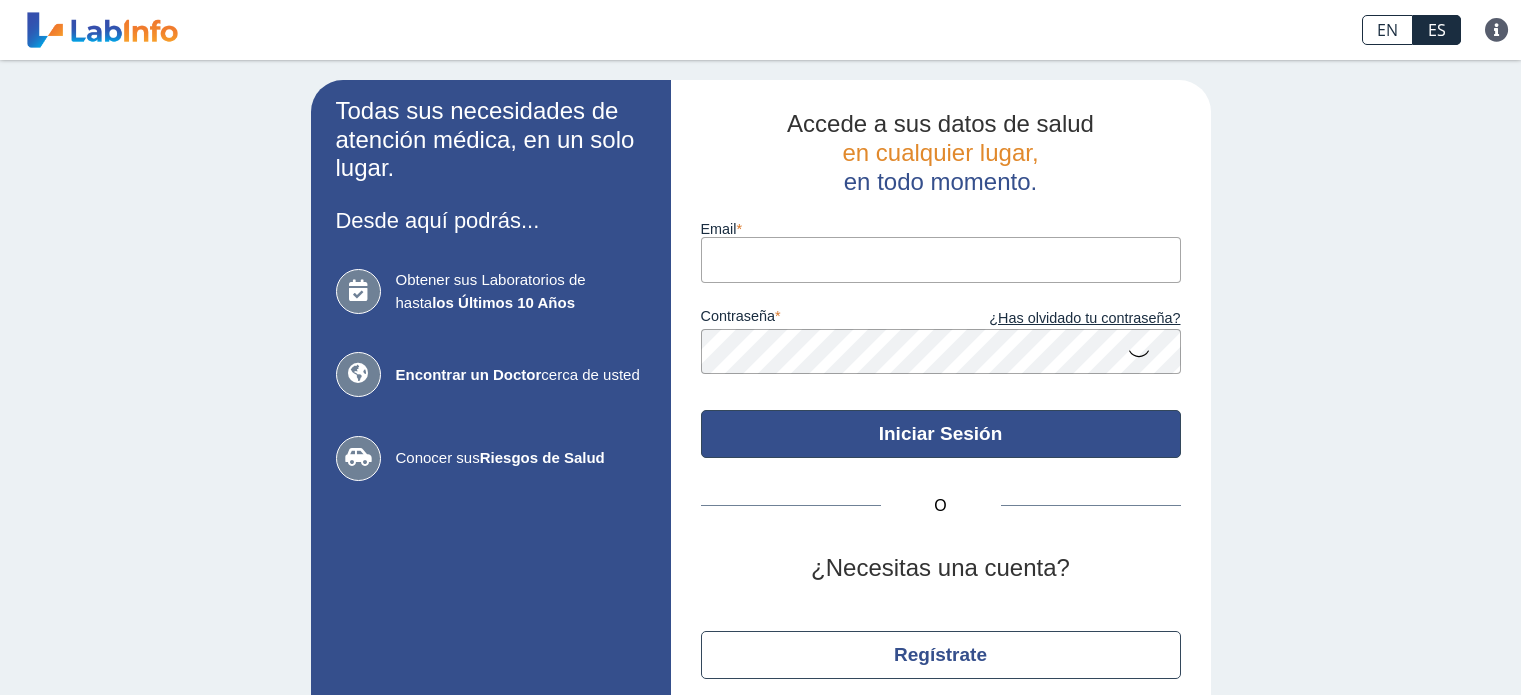scroll, scrollTop: 0, scrollLeft: 0, axis: both 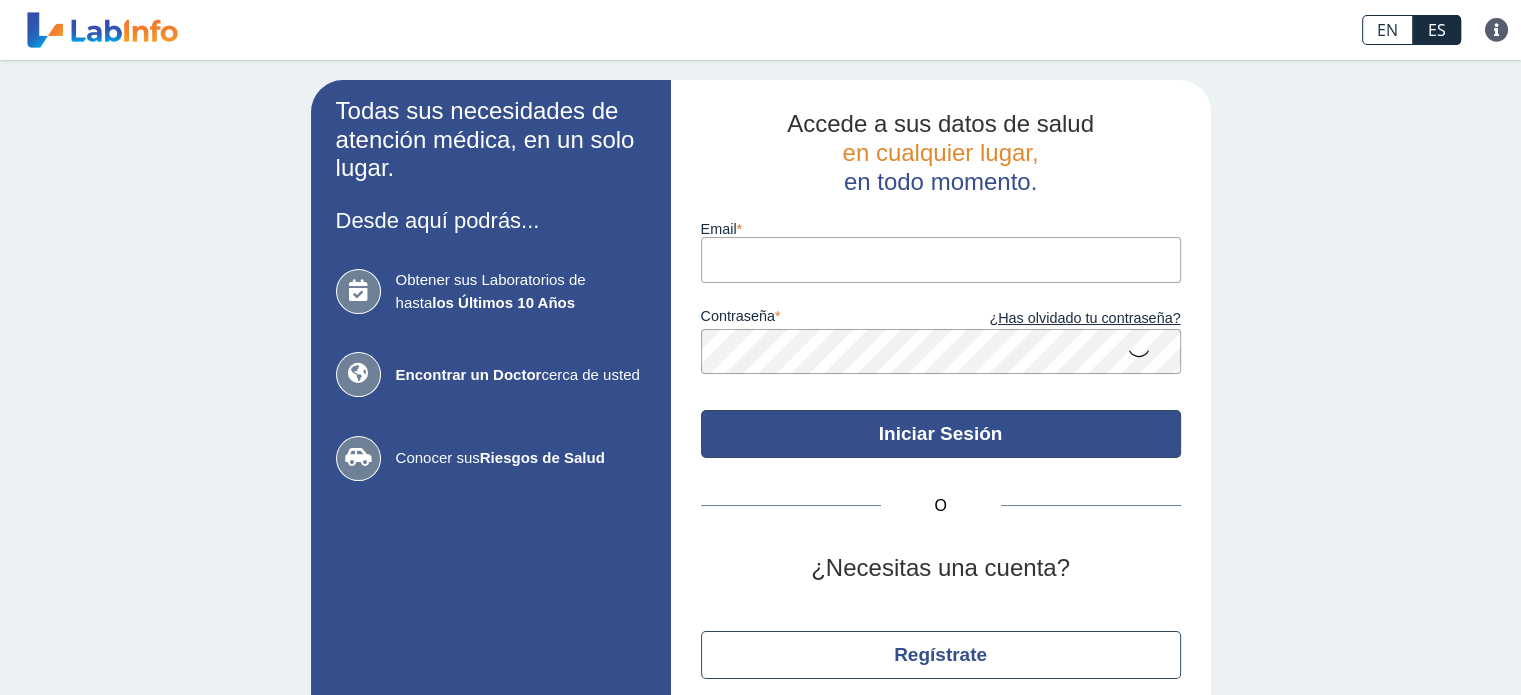 type on "[PERSON_NAME][EMAIL_ADDRESS][PERSON_NAME][DOMAIN_NAME]" 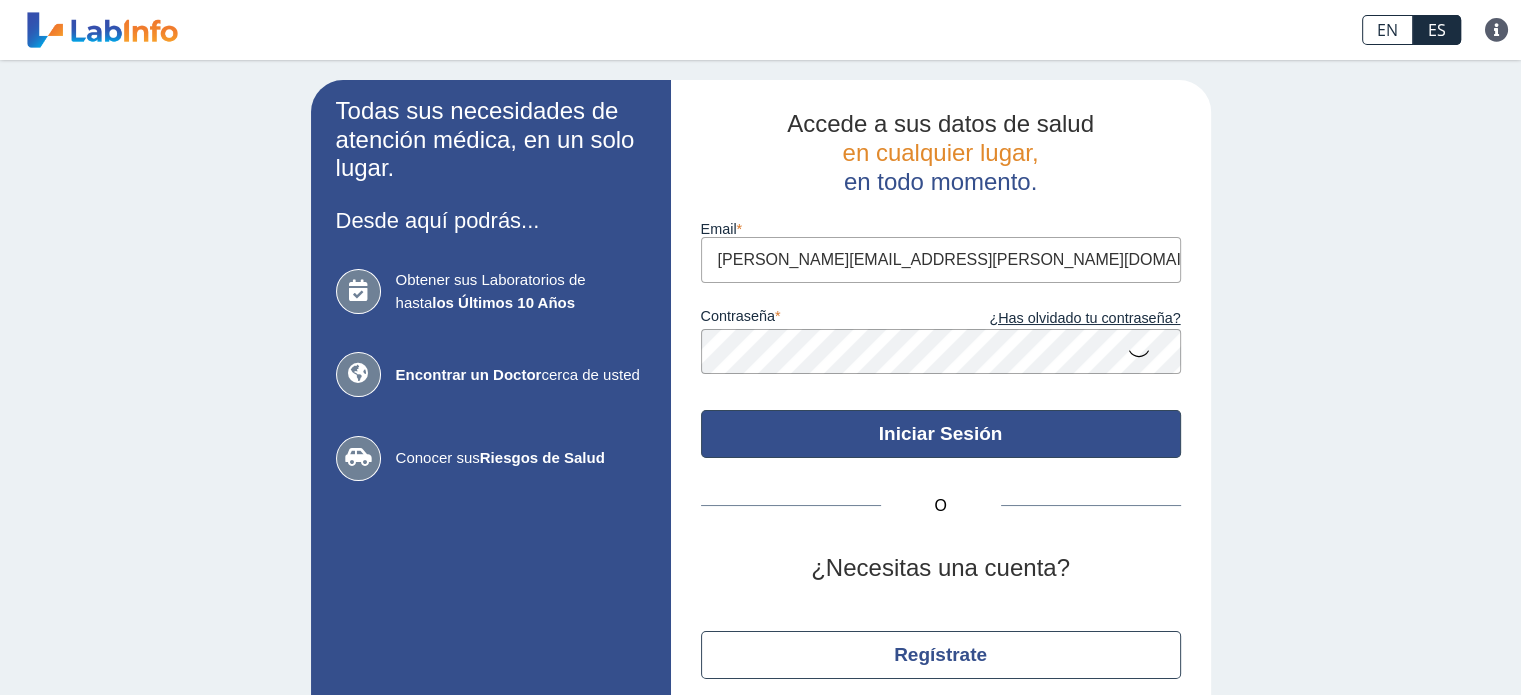 click on "Iniciar Sesión" 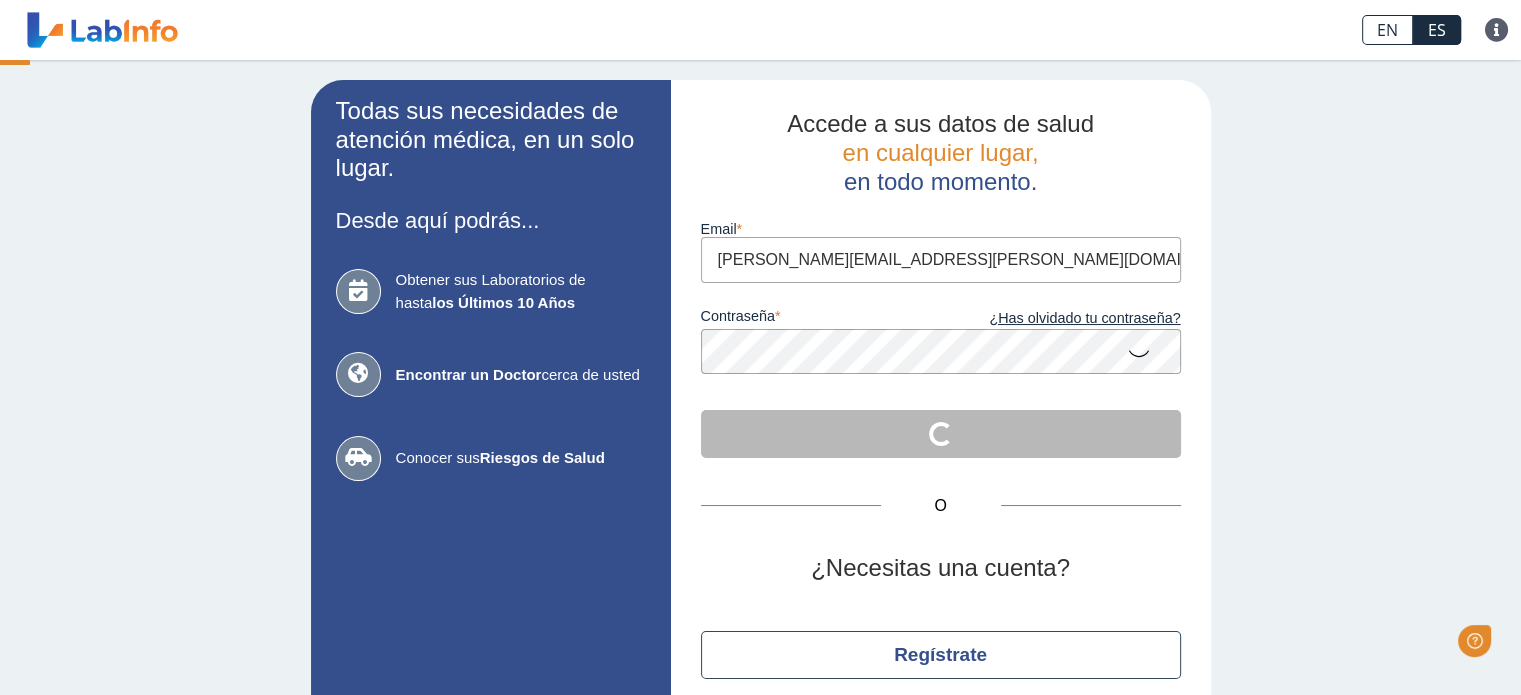 scroll, scrollTop: 0, scrollLeft: 0, axis: both 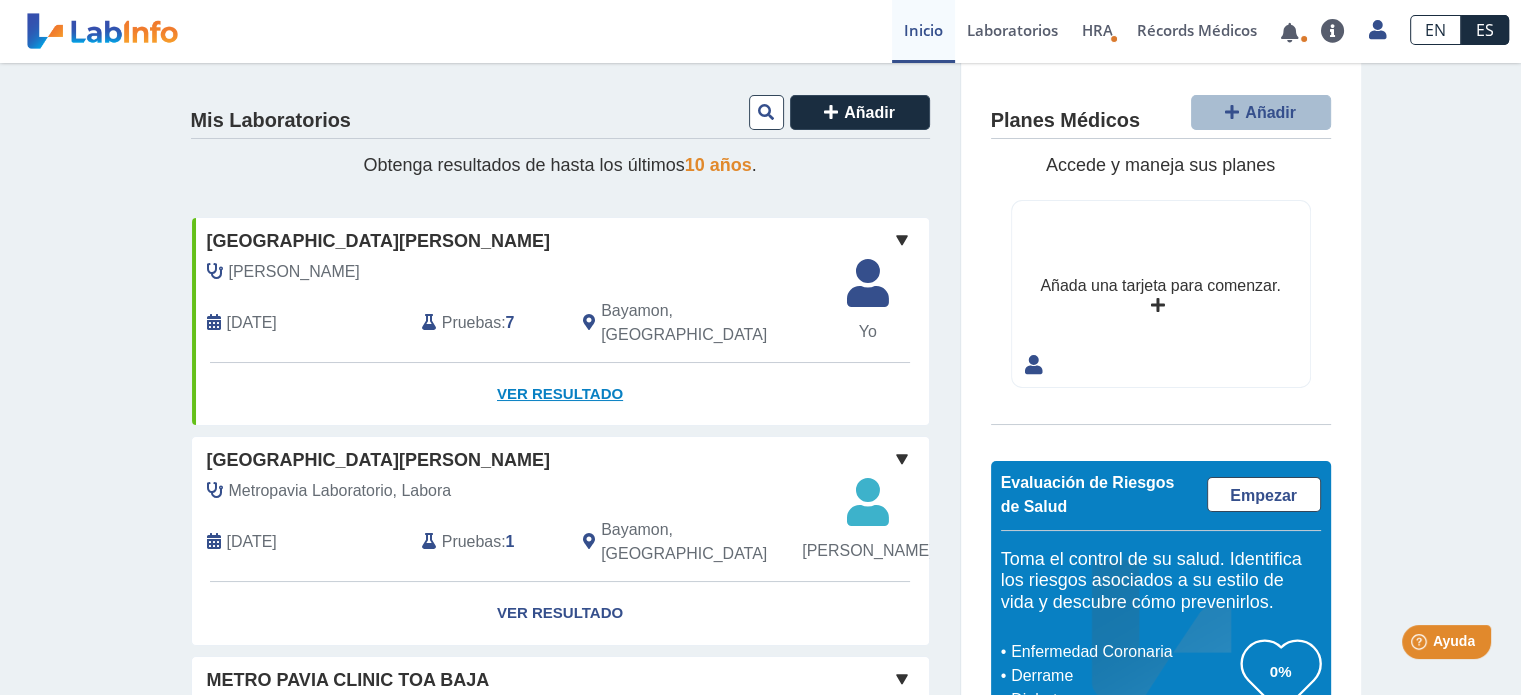 click on "Ver Resultado" 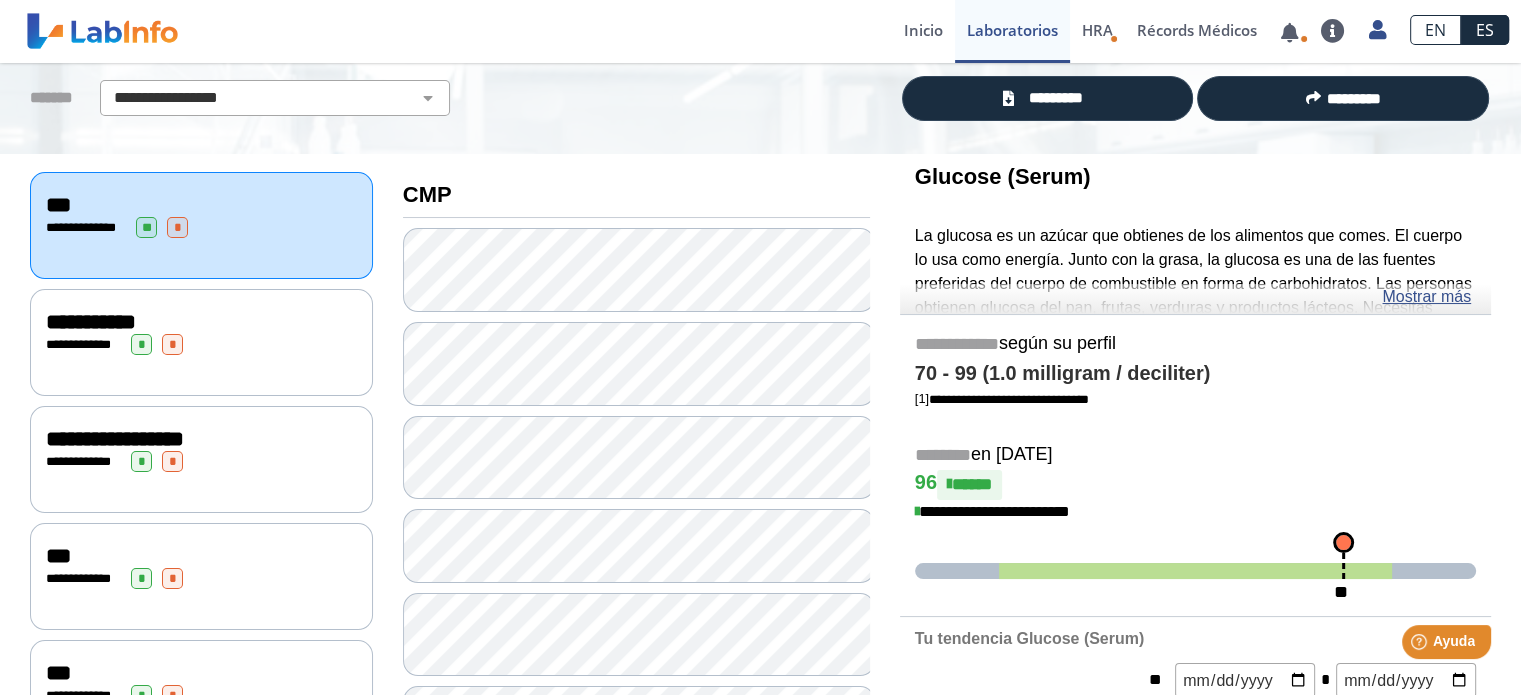 scroll, scrollTop: 0, scrollLeft: 0, axis: both 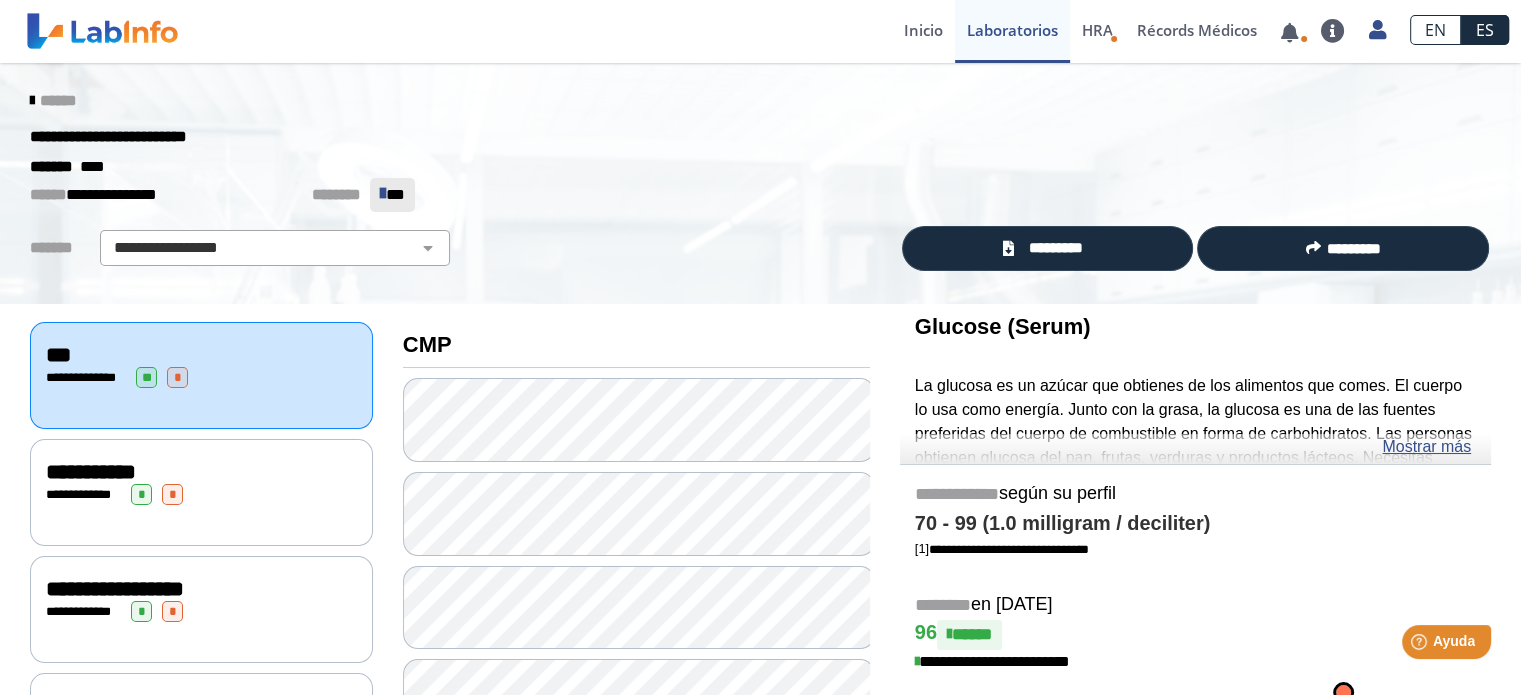 click on "**********" 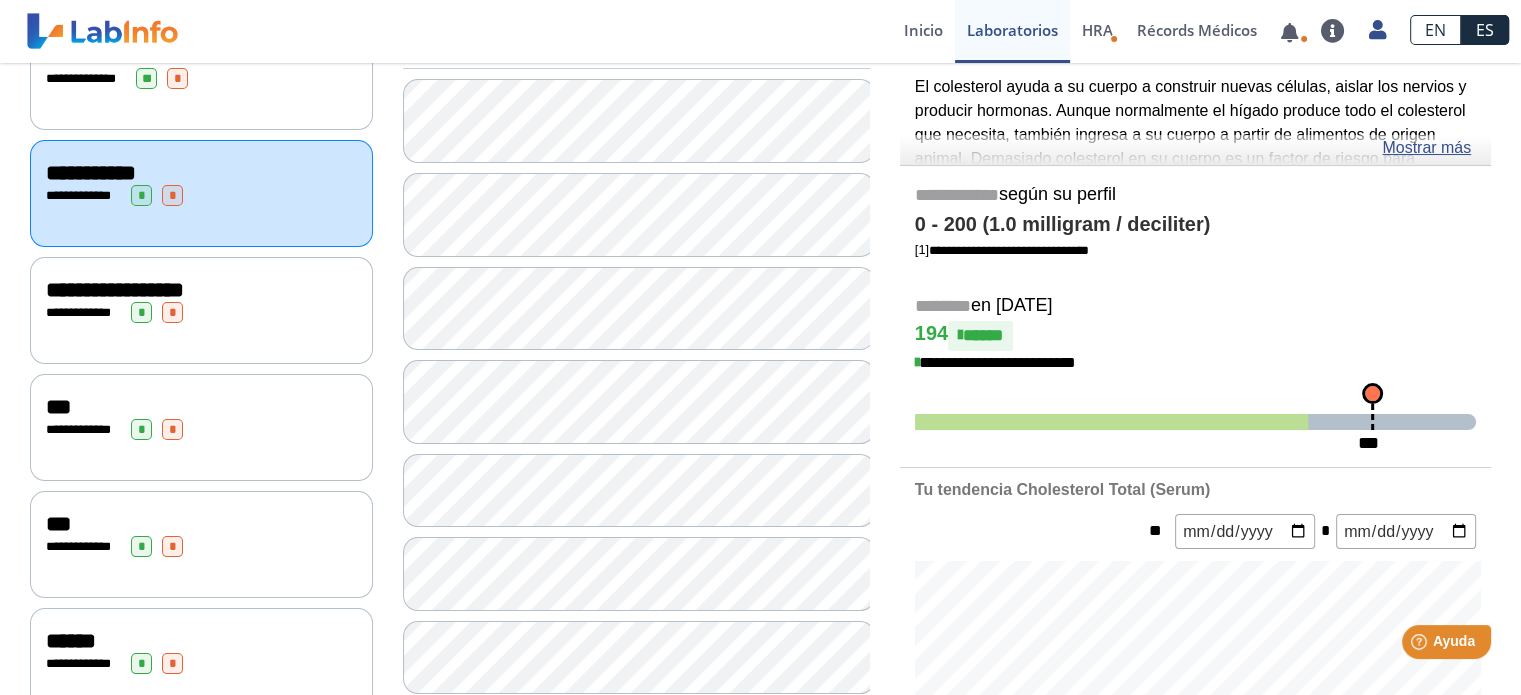 scroll, scrollTop: 300, scrollLeft: 0, axis: vertical 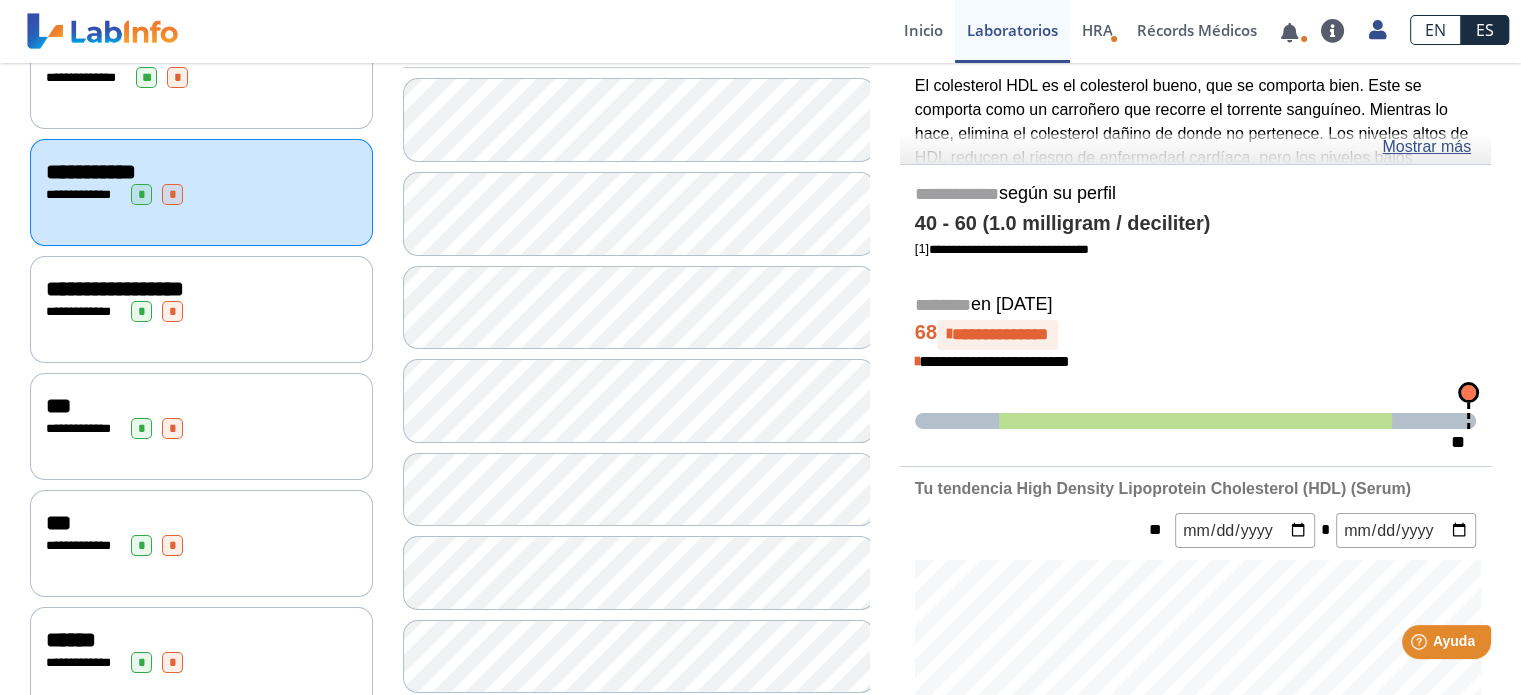 click on "**********" 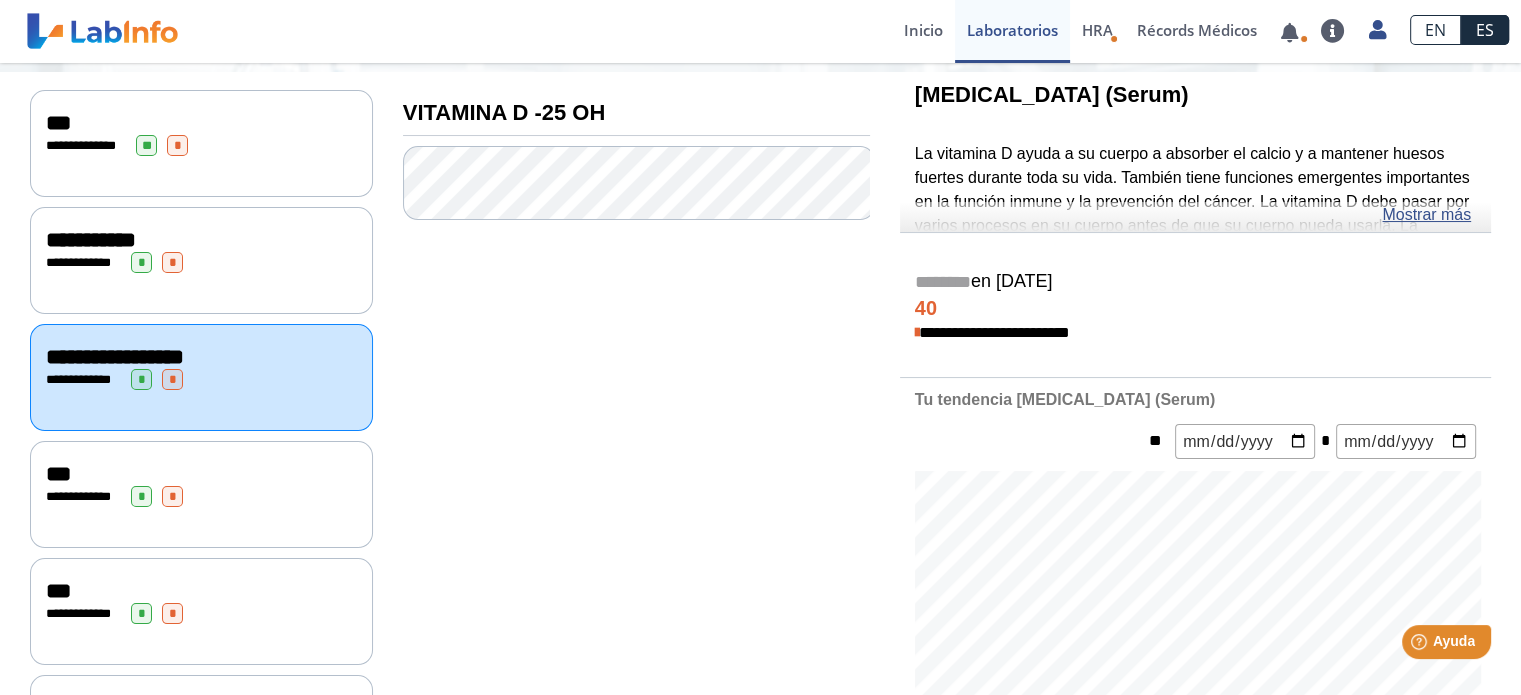 scroll, scrollTop: 100, scrollLeft: 0, axis: vertical 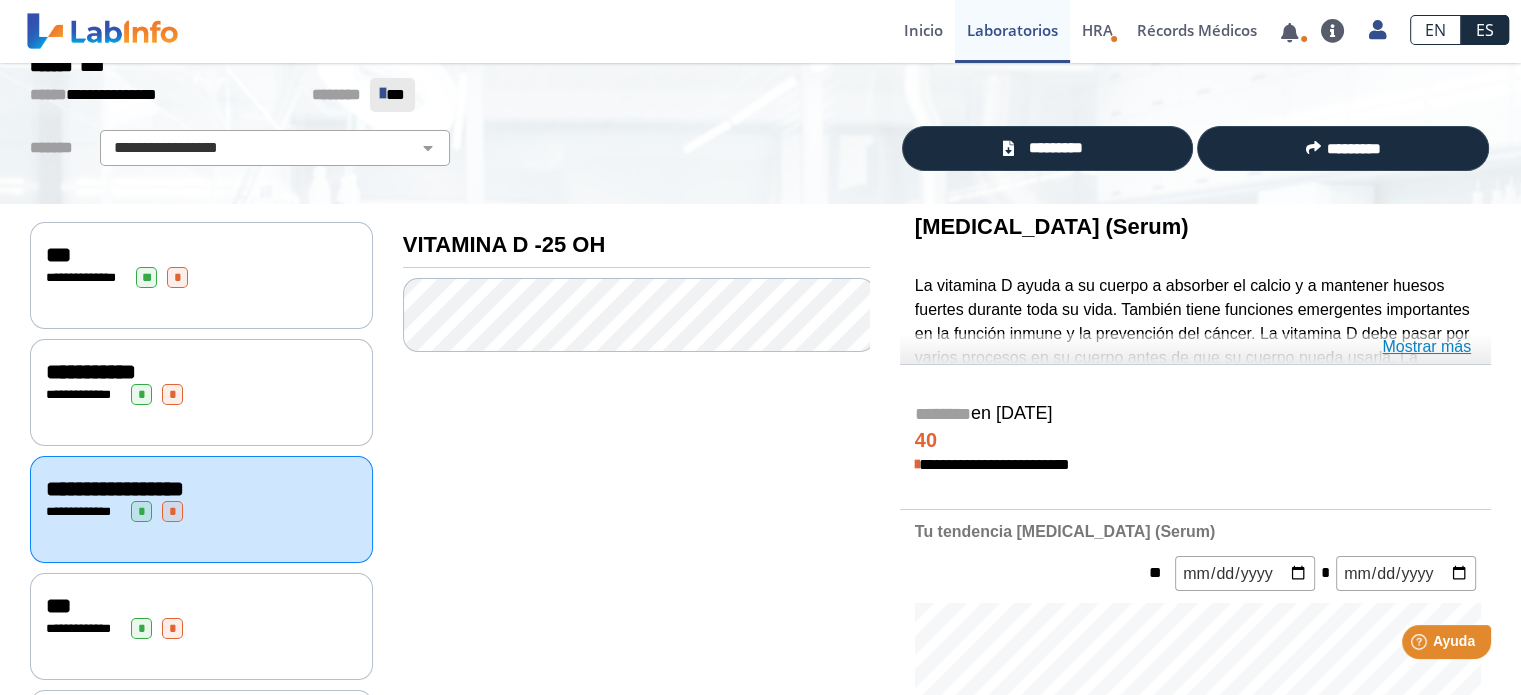 click on "Mostrar más" 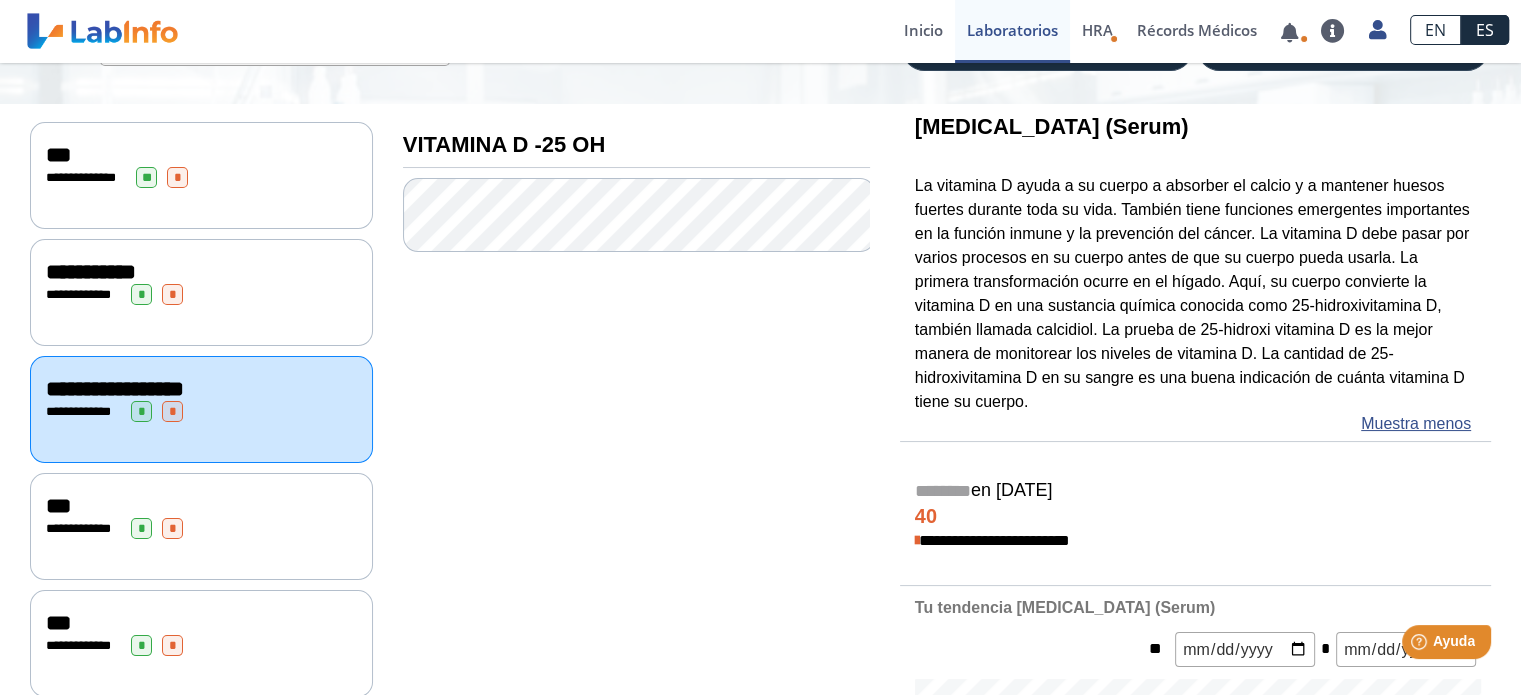 scroll, scrollTop: 200, scrollLeft: 0, axis: vertical 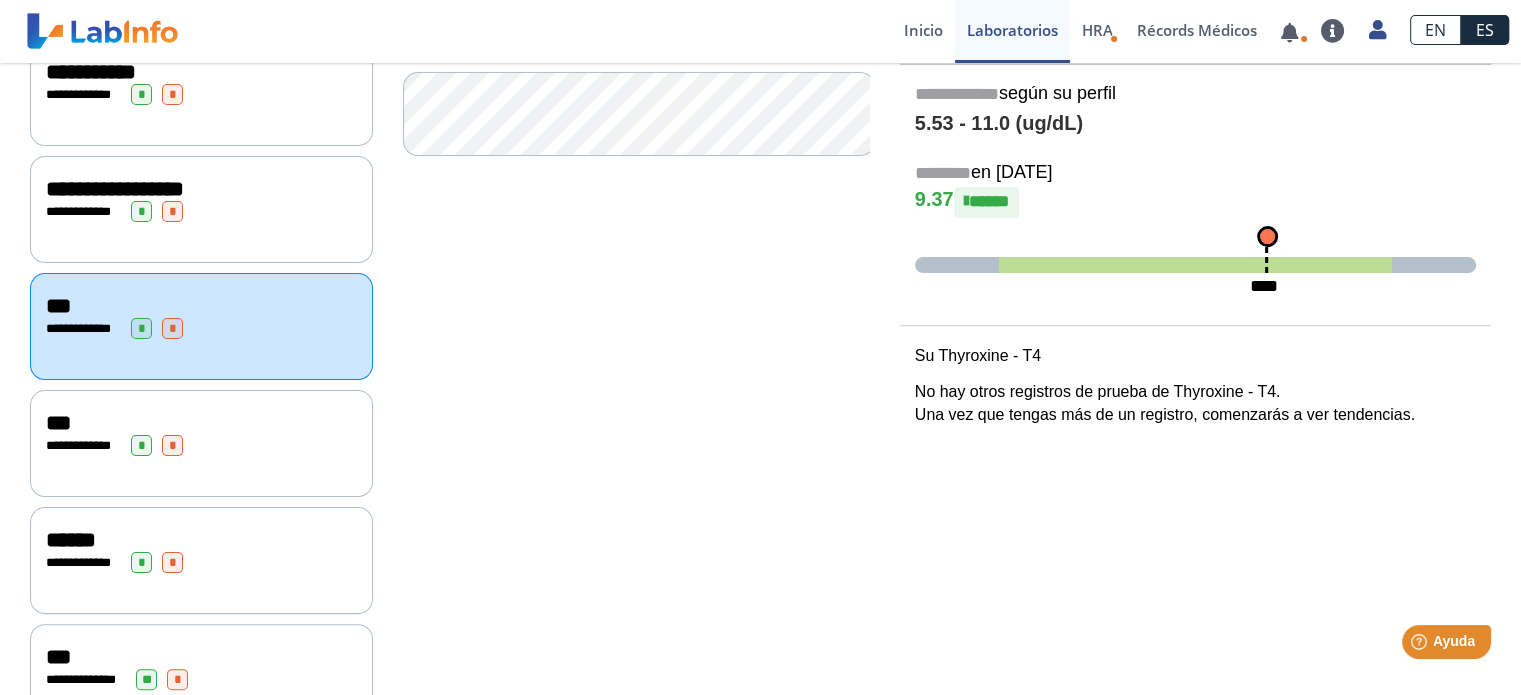 click on "**********" 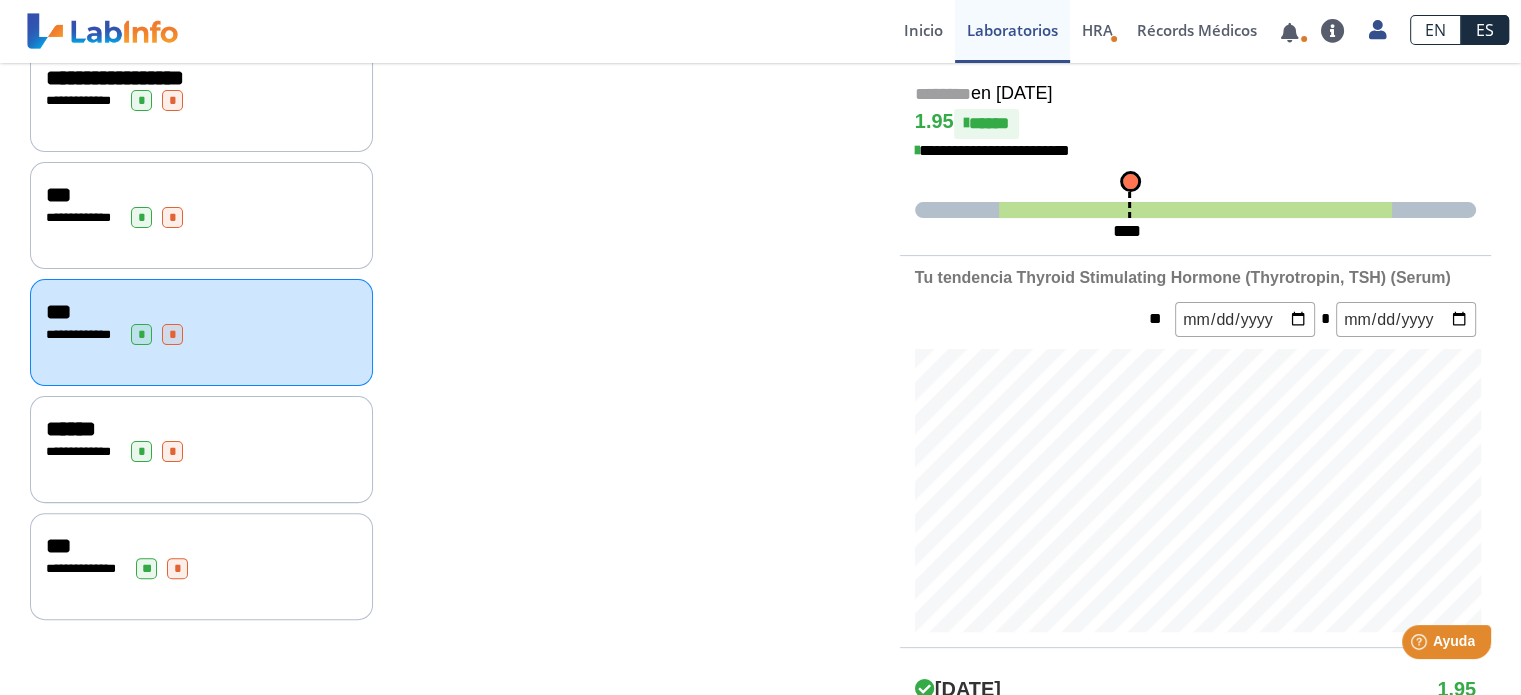 scroll, scrollTop: 700, scrollLeft: 0, axis: vertical 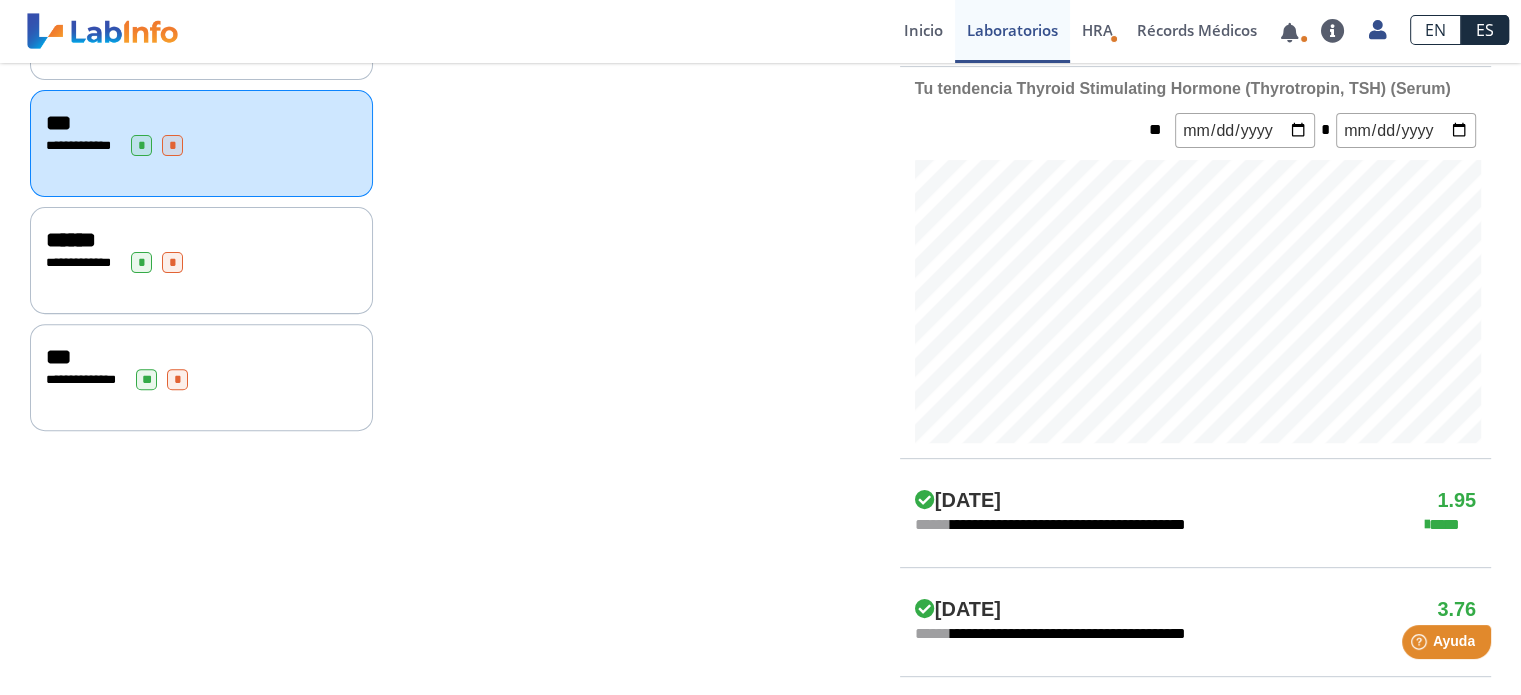 click on "*" 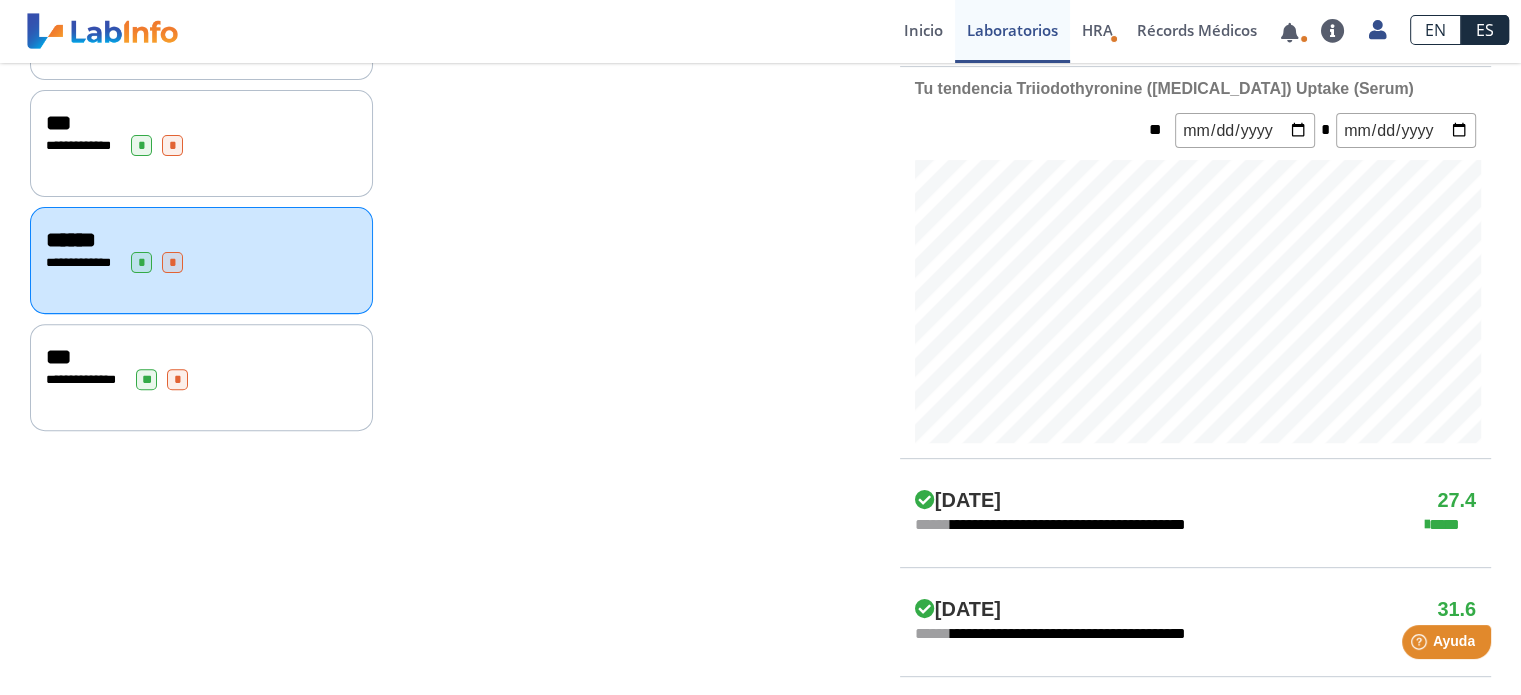 scroll, scrollTop: 500, scrollLeft: 0, axis: vertical 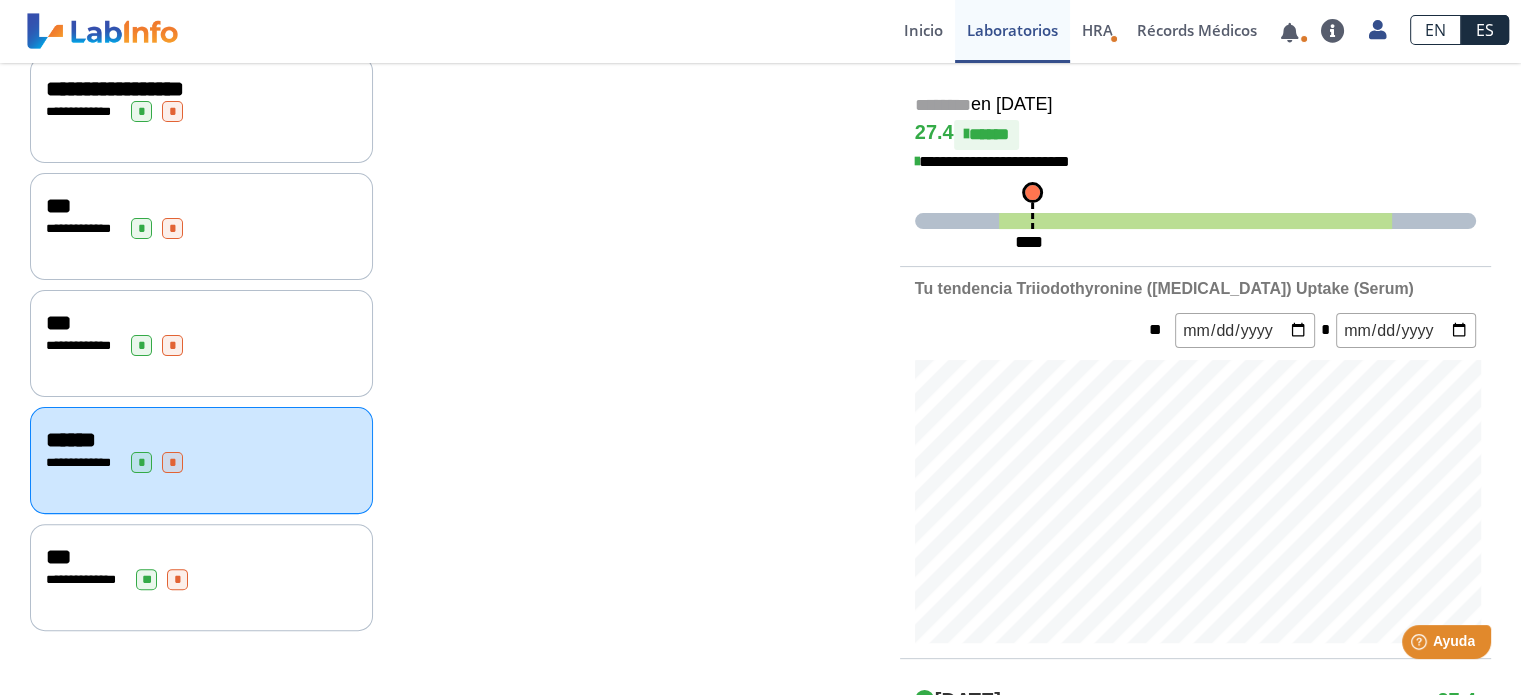 click on "**********" 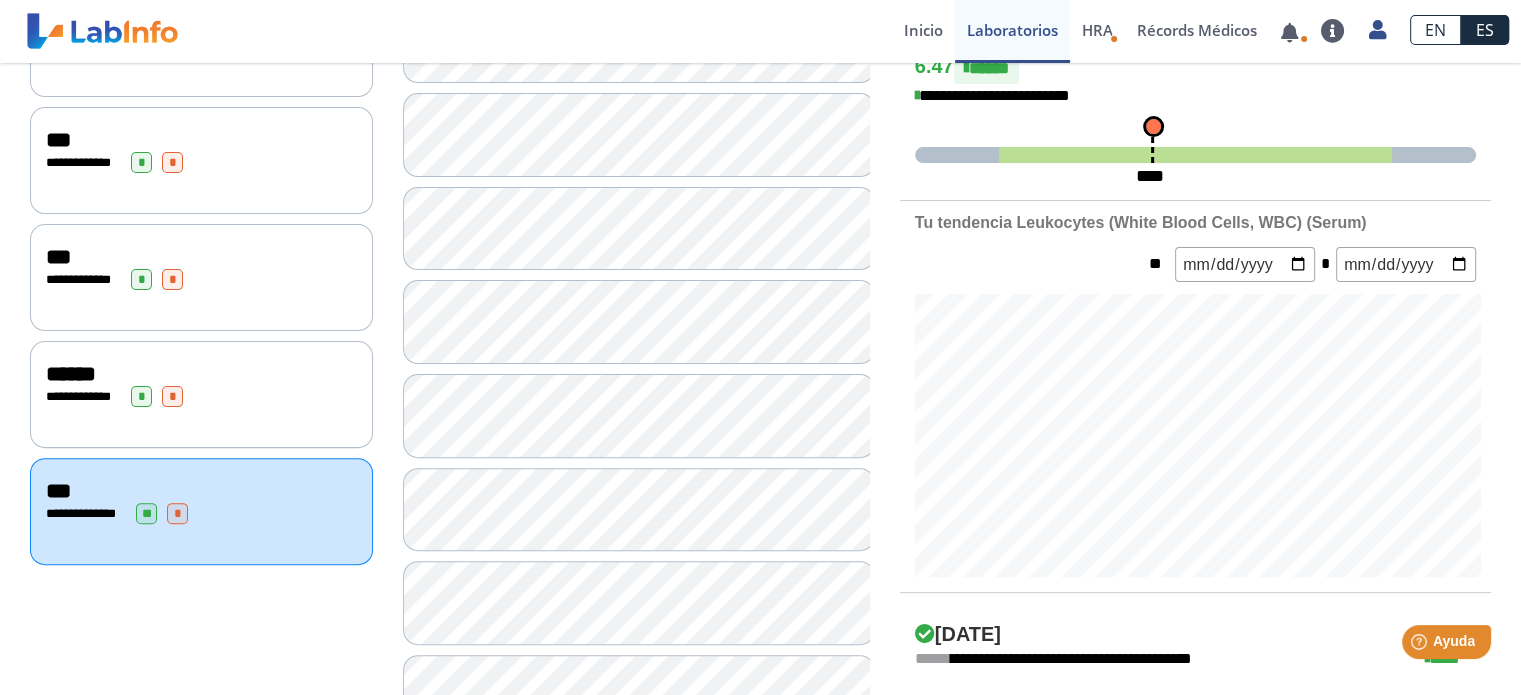 scroll, scrollTop: 600, scrollLeft: 0, axis: vertical 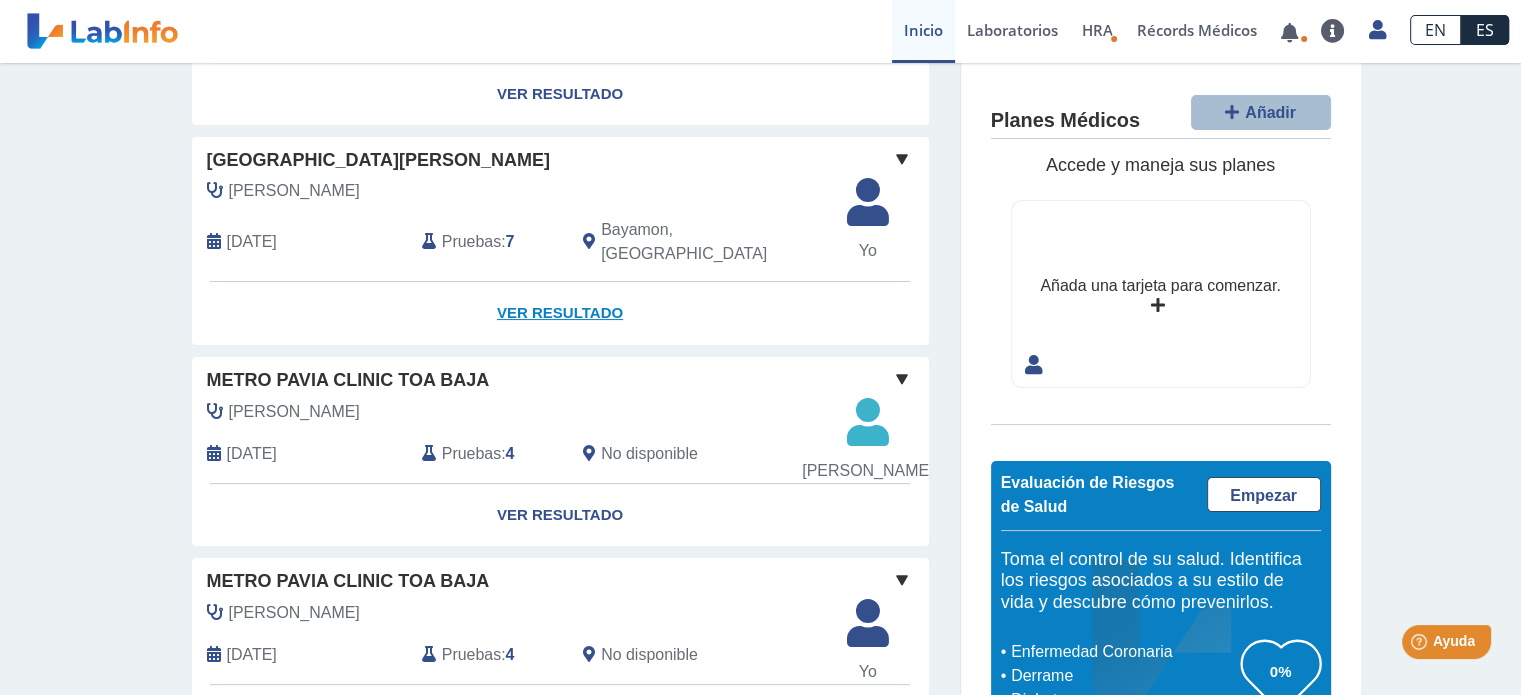 click on "Ver Resultado" 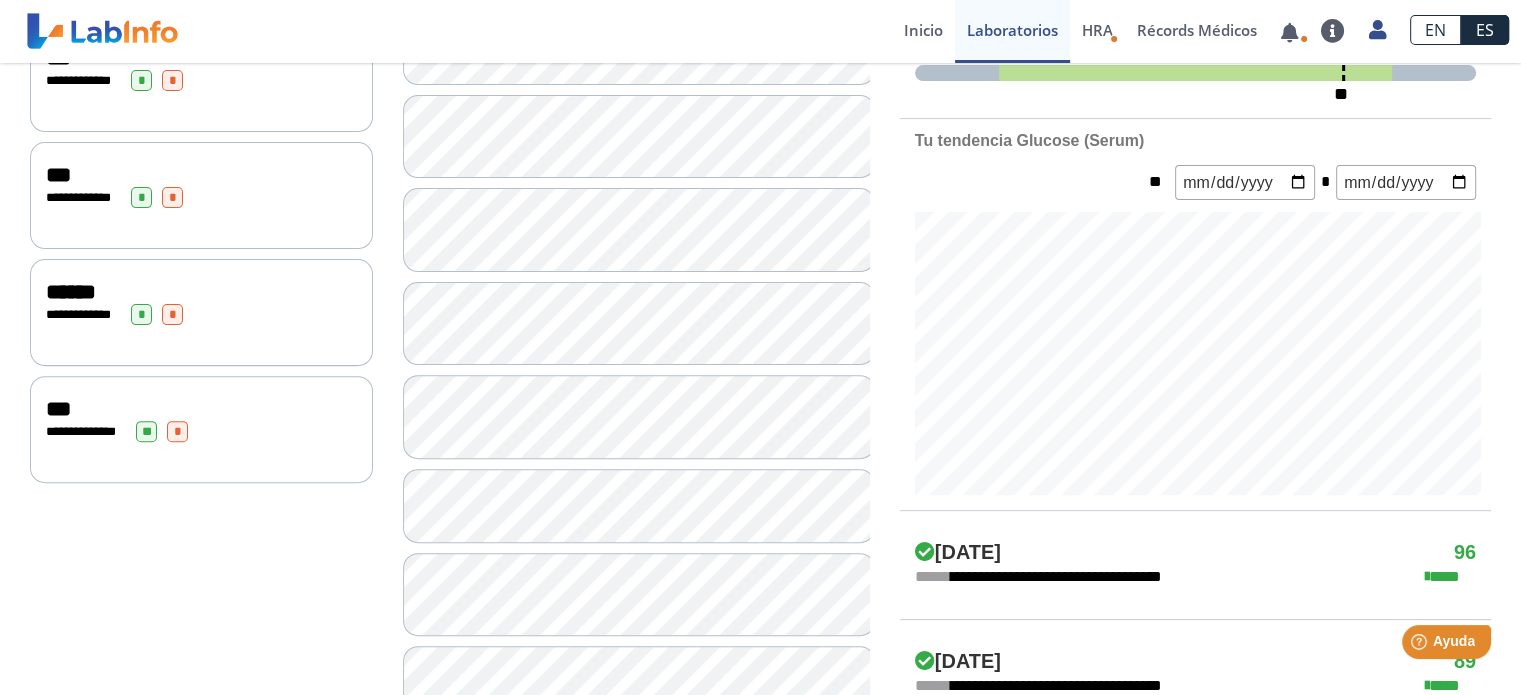 scroll, scrollTop: 400, scrollLeft: 0, axis: vertical 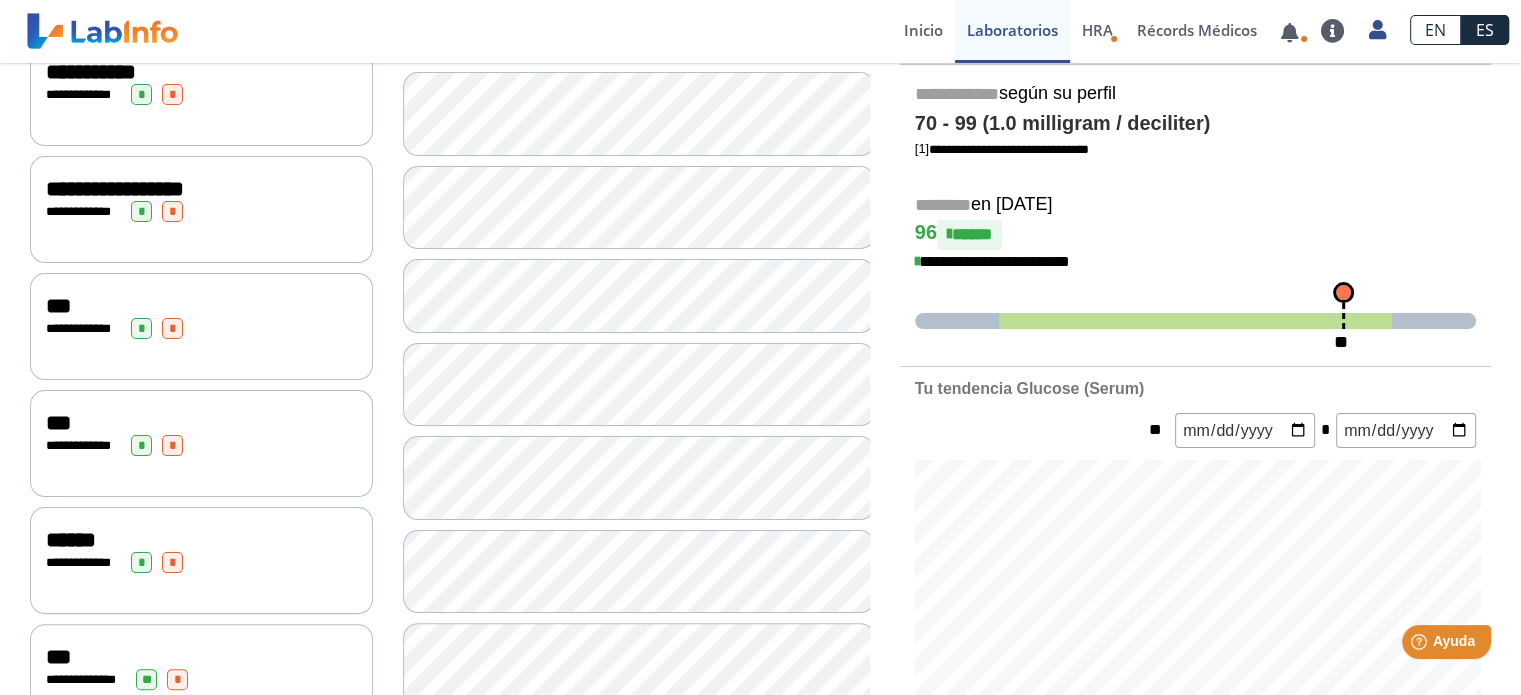 click on "**********" 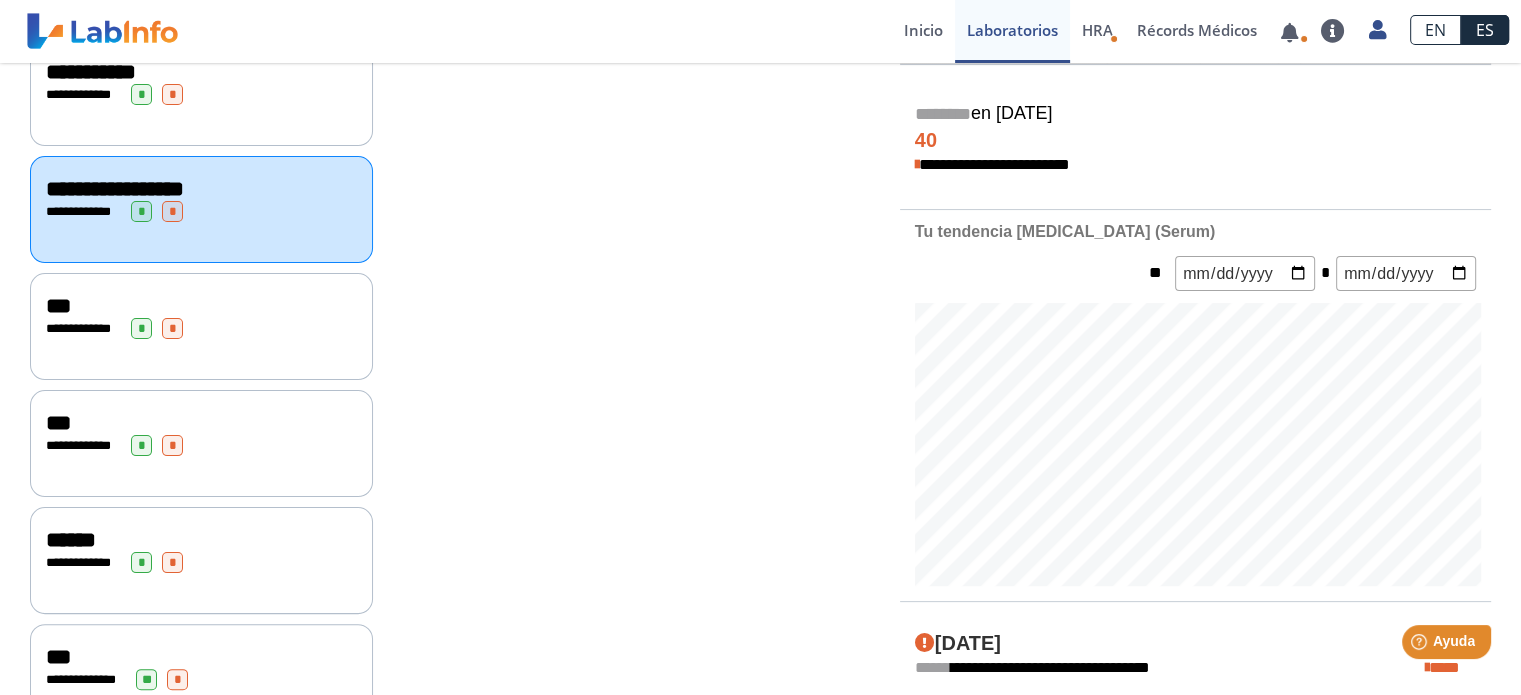 click on "**********" 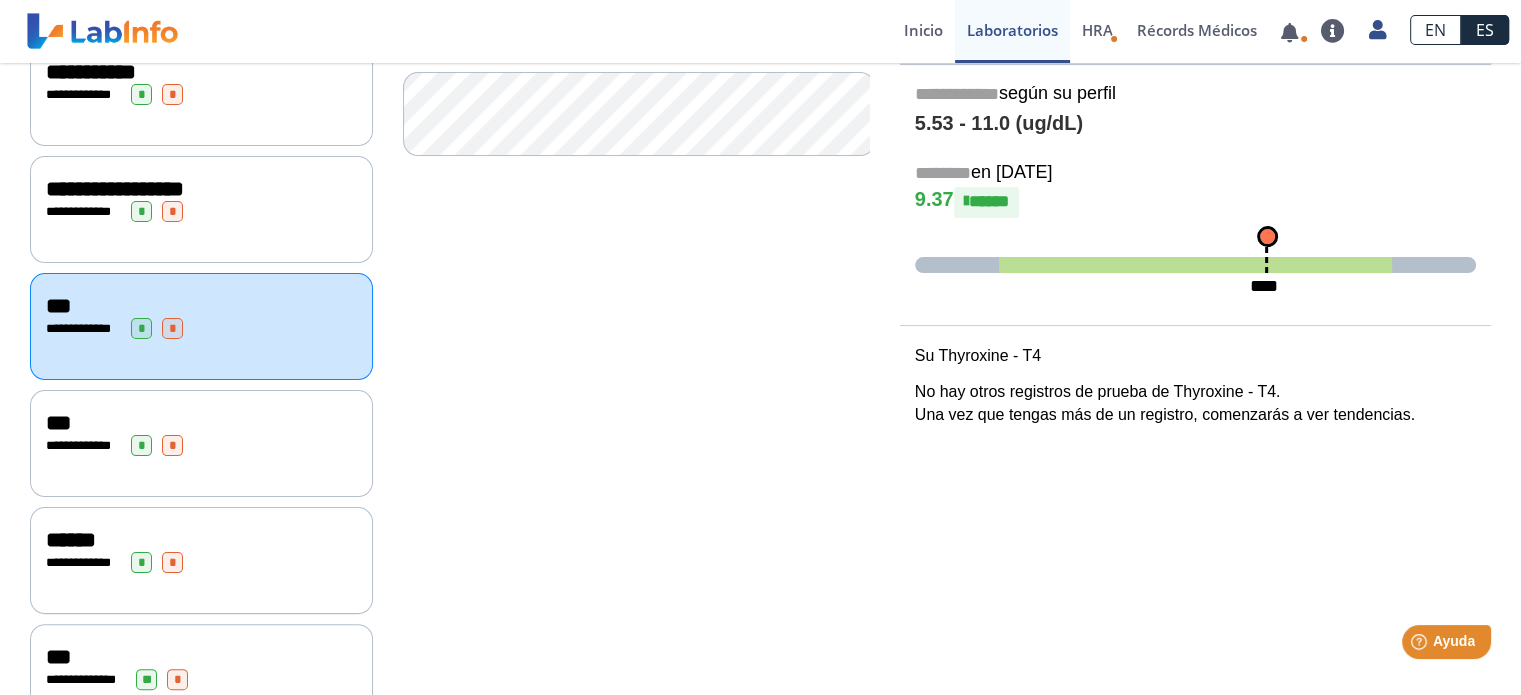 click on "***" 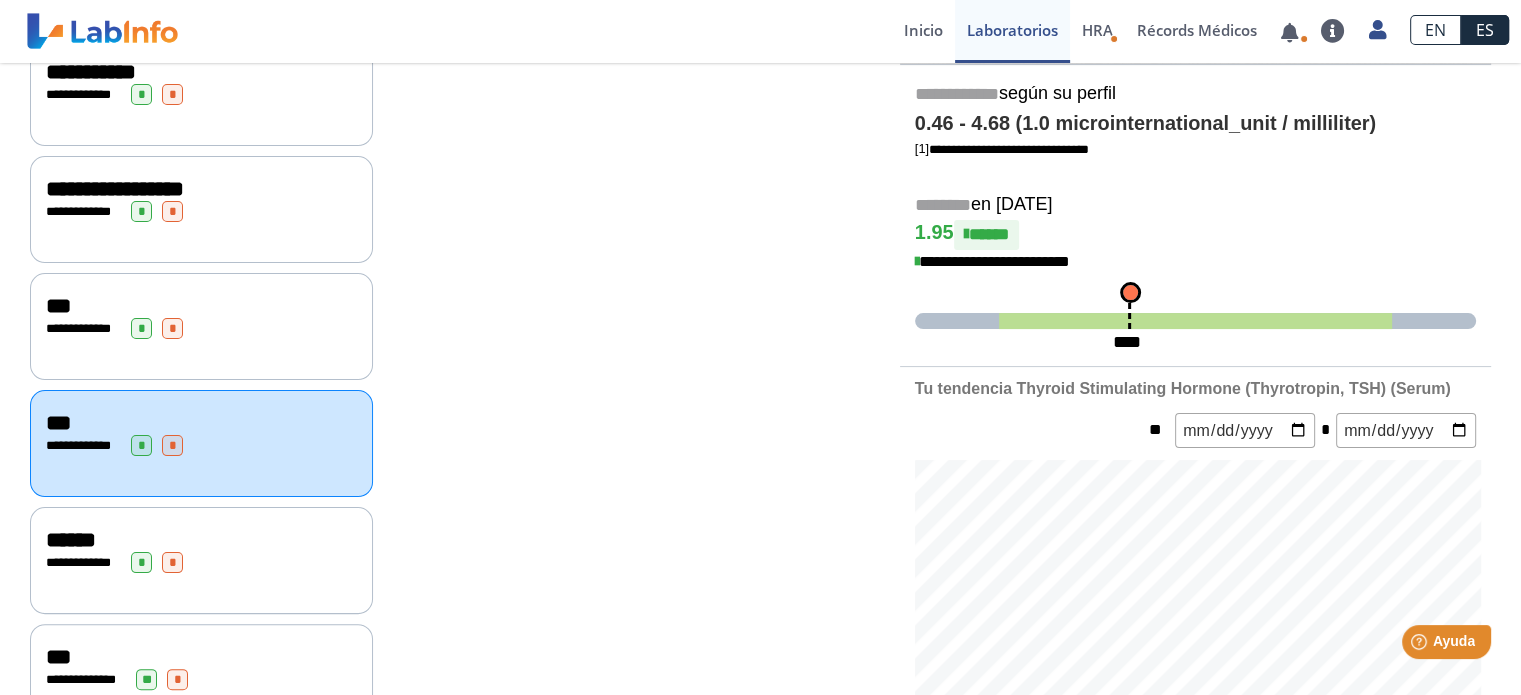click on "******" 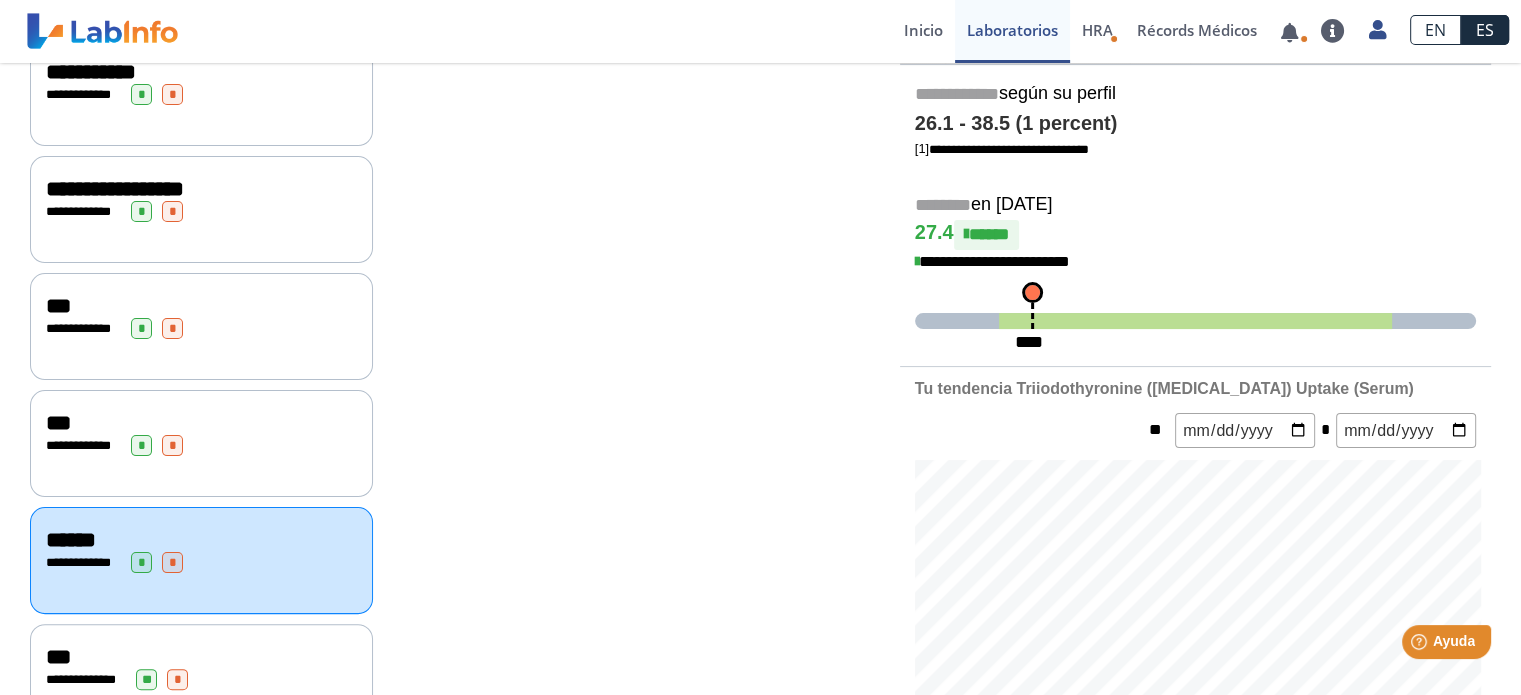 scroll, scrollTop: 600, scrollLeft: 0, axis: vertical 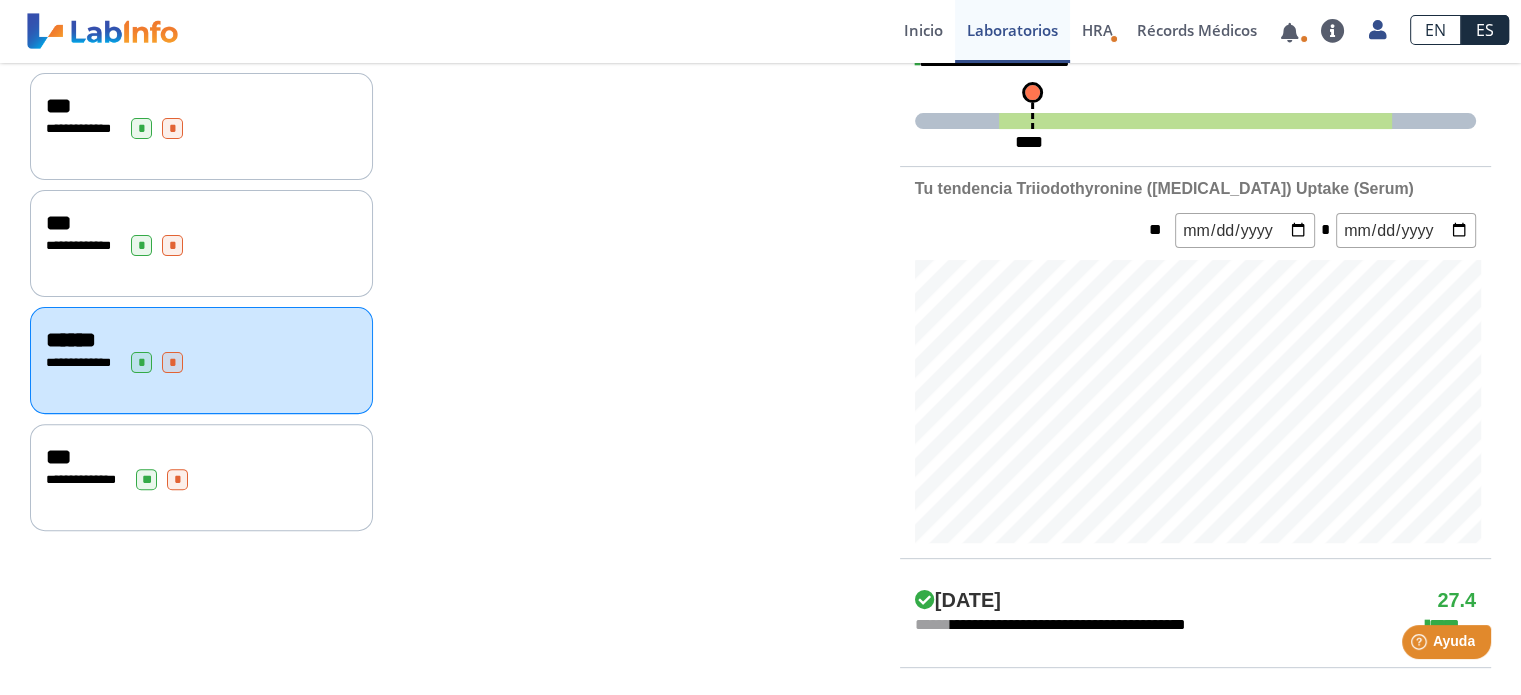 click on "**********" 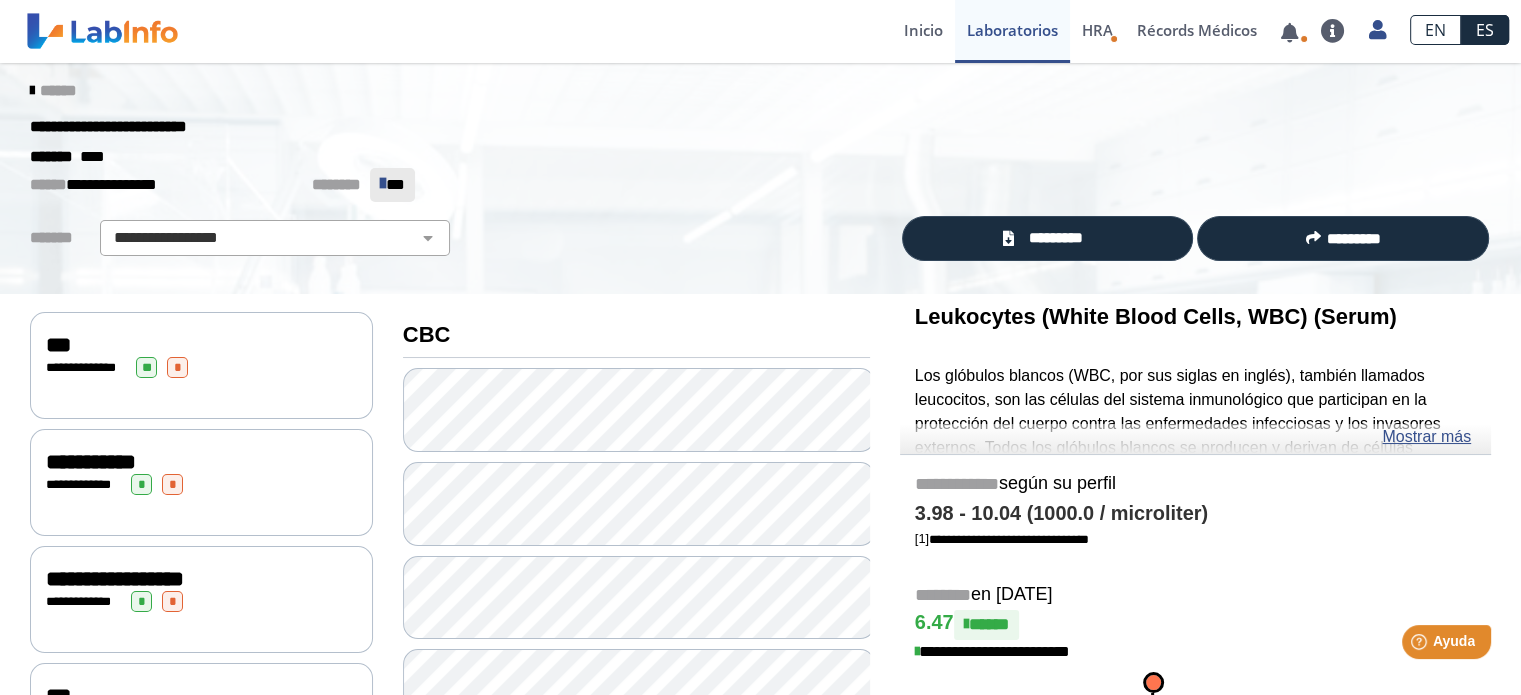 scroll, scrollTop: 0, scrollLeft: 0, axis: both 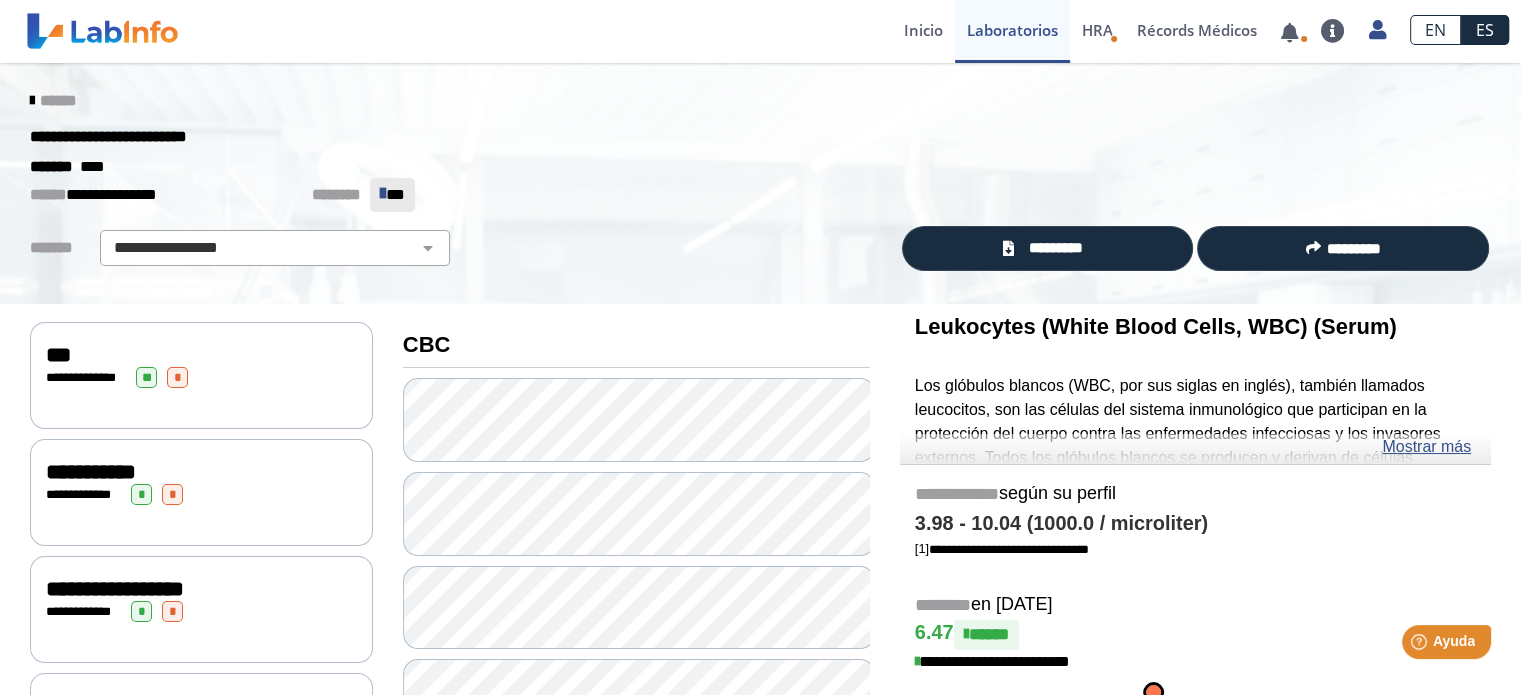 click on "**********" 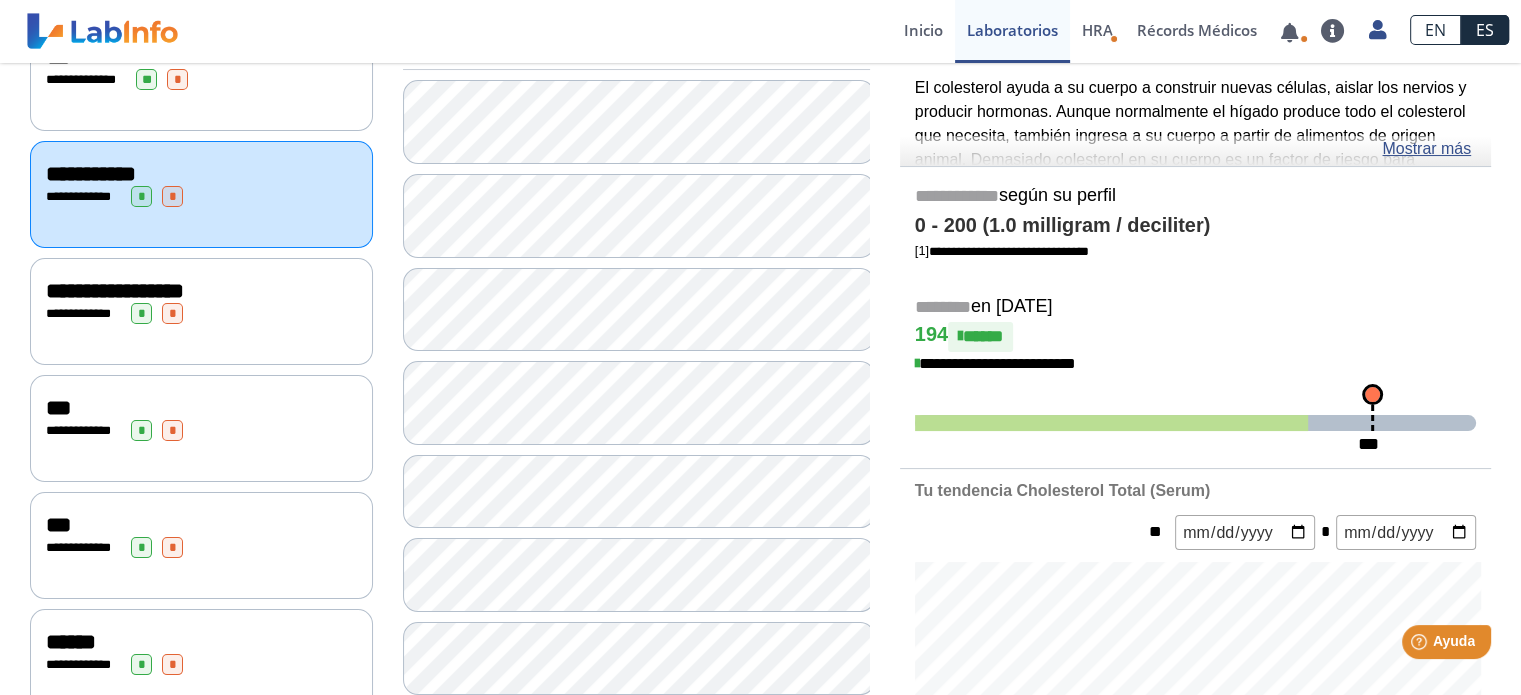 scroll, scrollTop: 300, scrollLeft: 0, axis: vertical 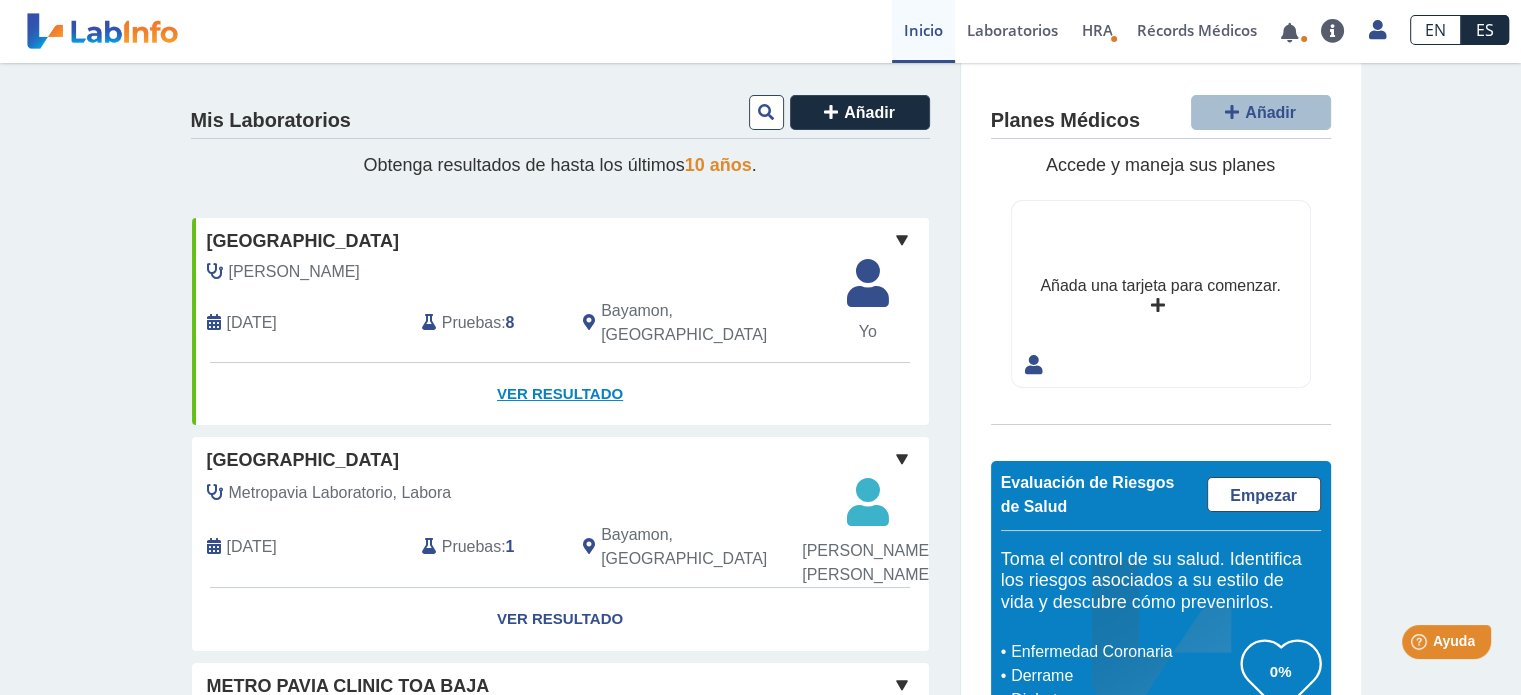 click on "Ver Resultado" 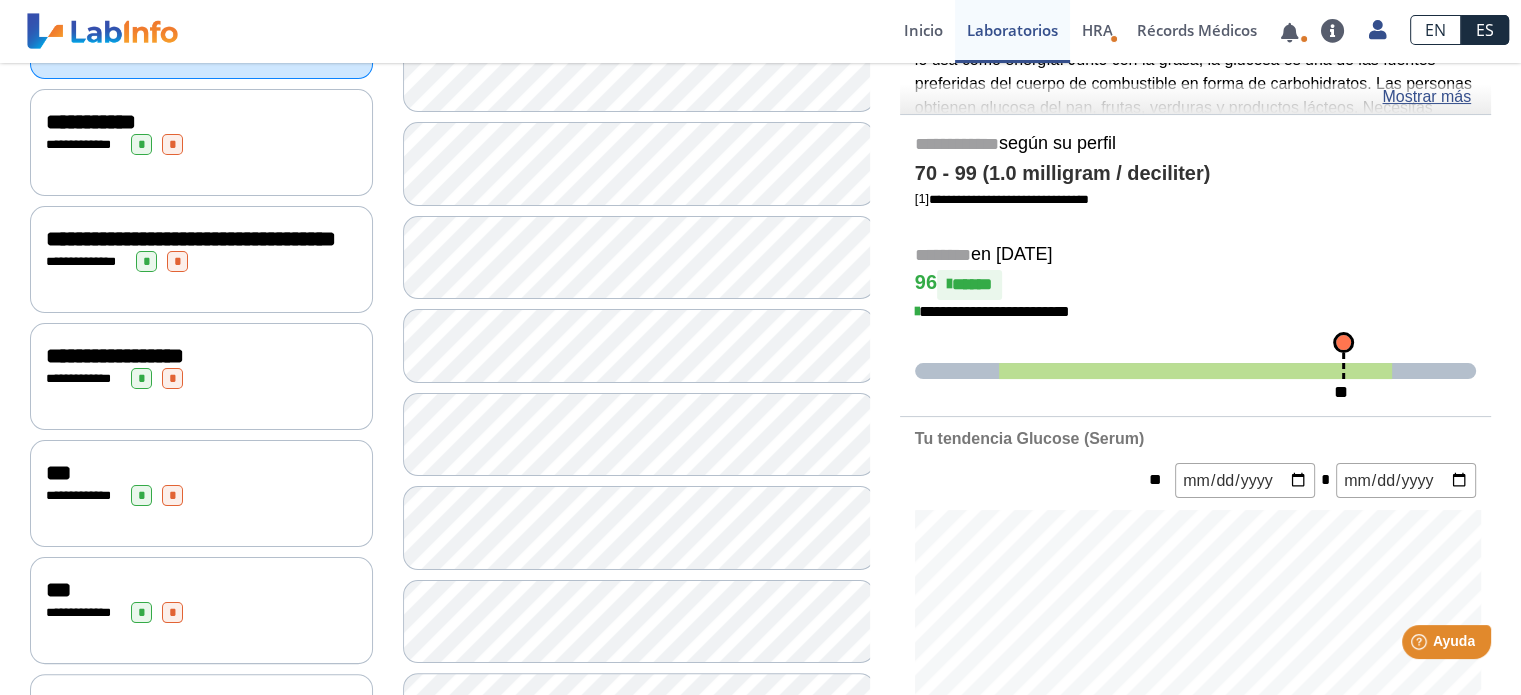 scroll, scrollTop: 348, scrollLeft: 0, axis: vertical 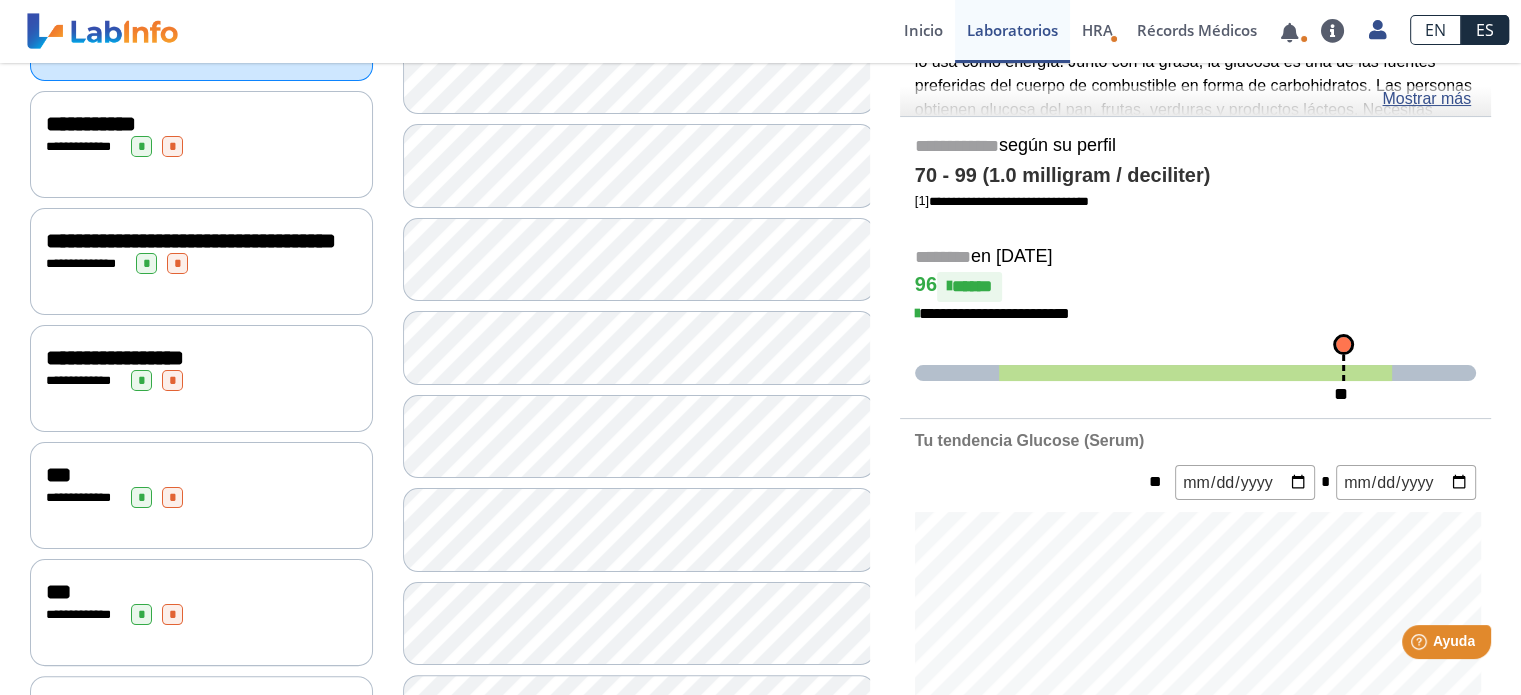 click on "**********" 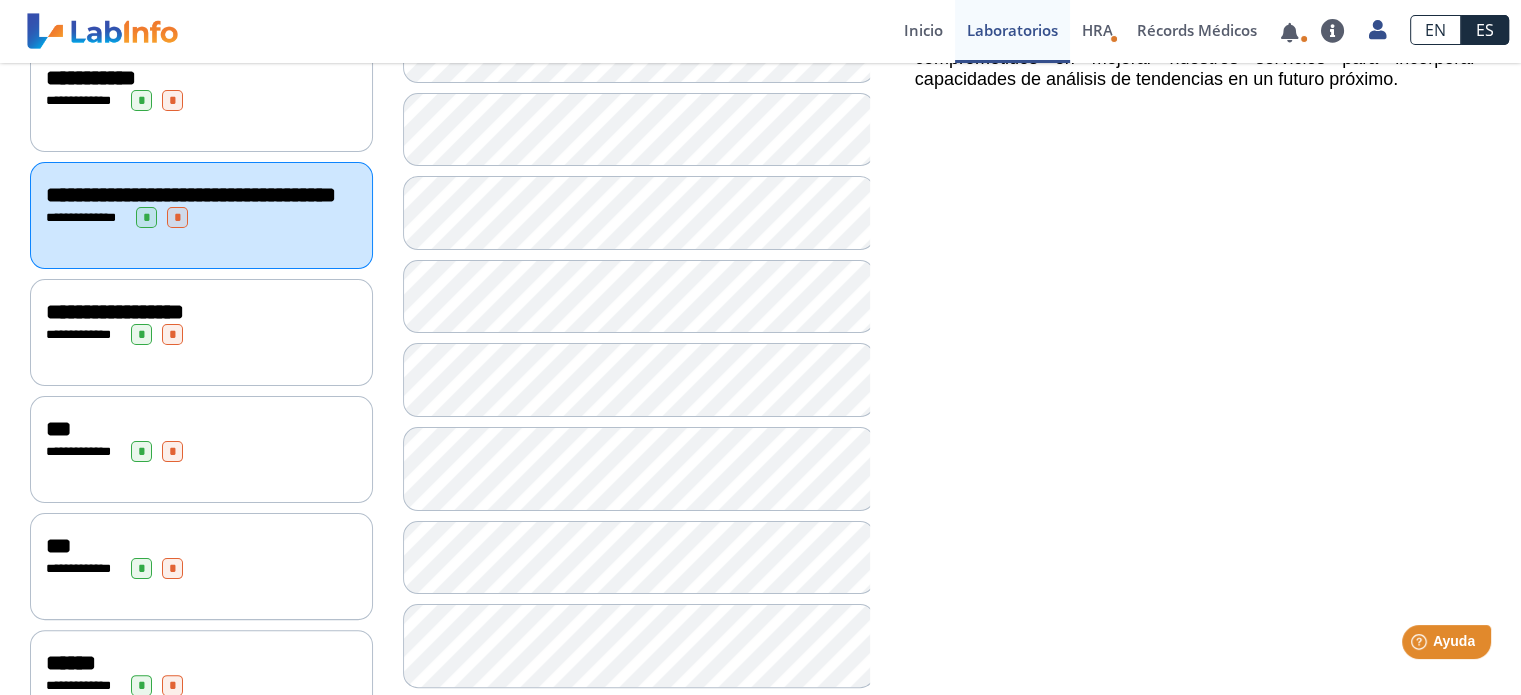 scroll, scrollTop: 393, scrollLeft: 0, axis: vertical 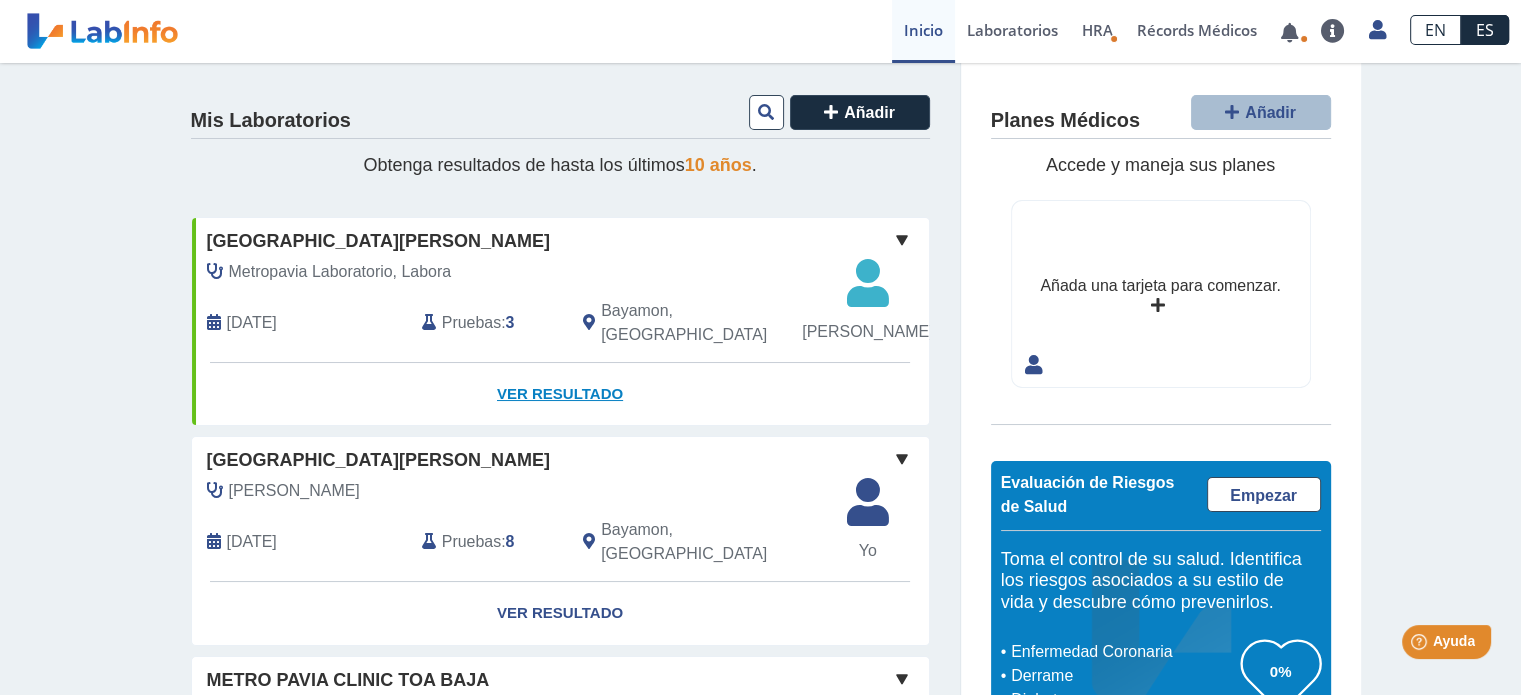 click on "Ver Resultado" 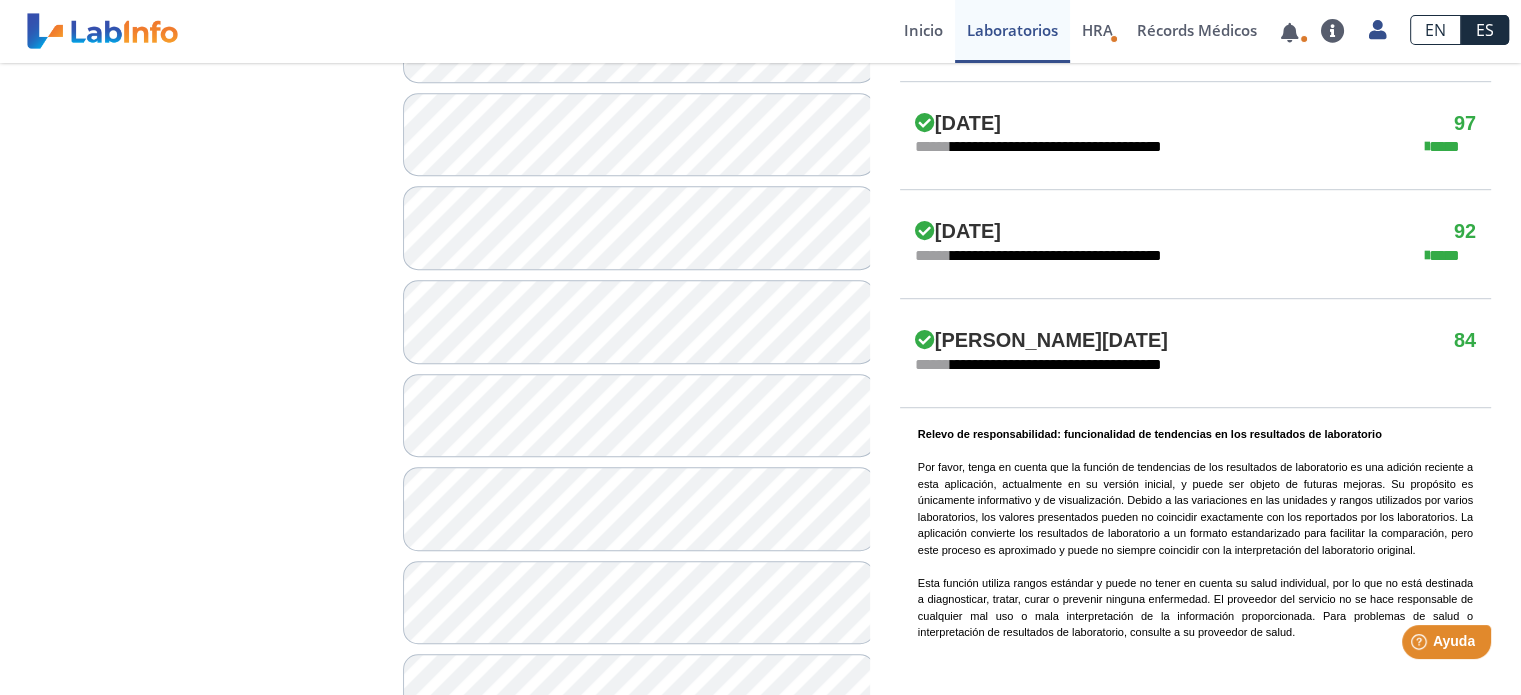 scroll, scrollTop: 1300, scrollLeft: 0, axis: vertical 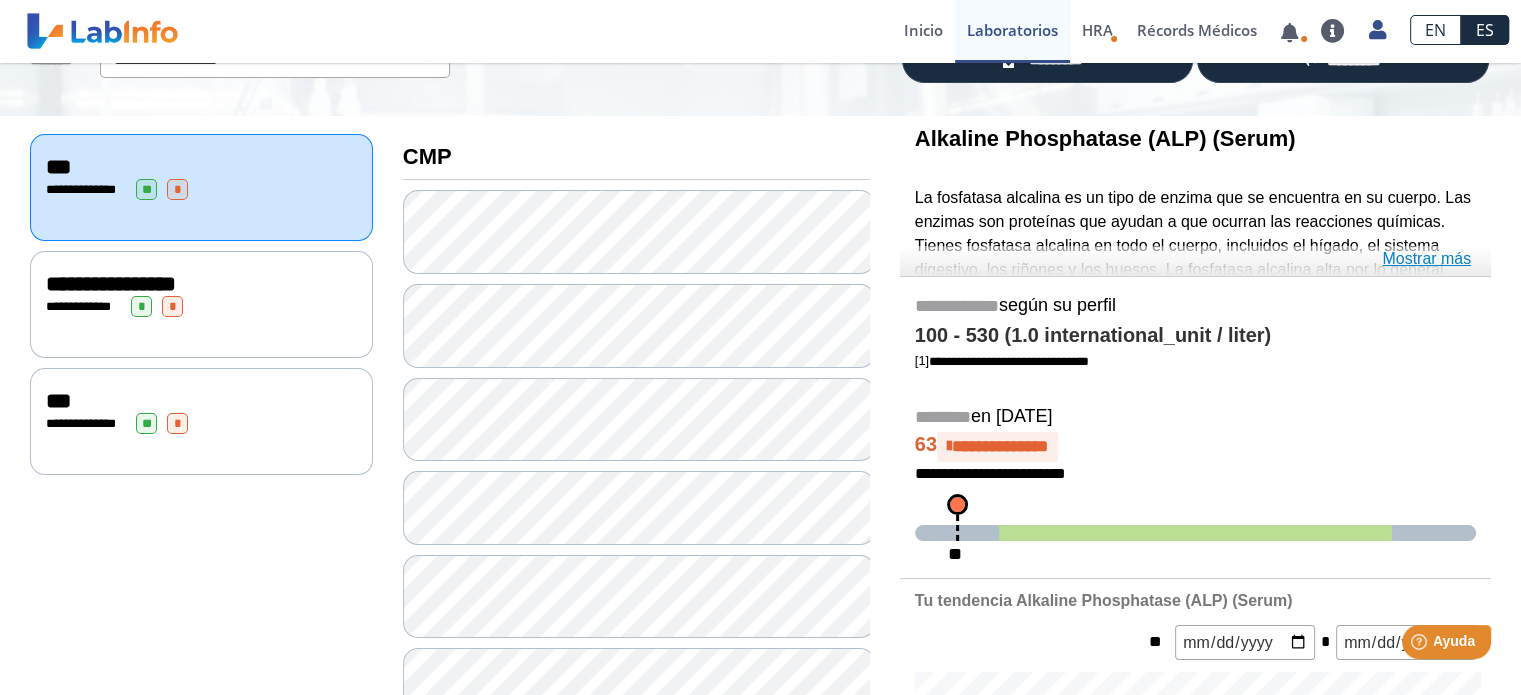 click on "Mostrar más" 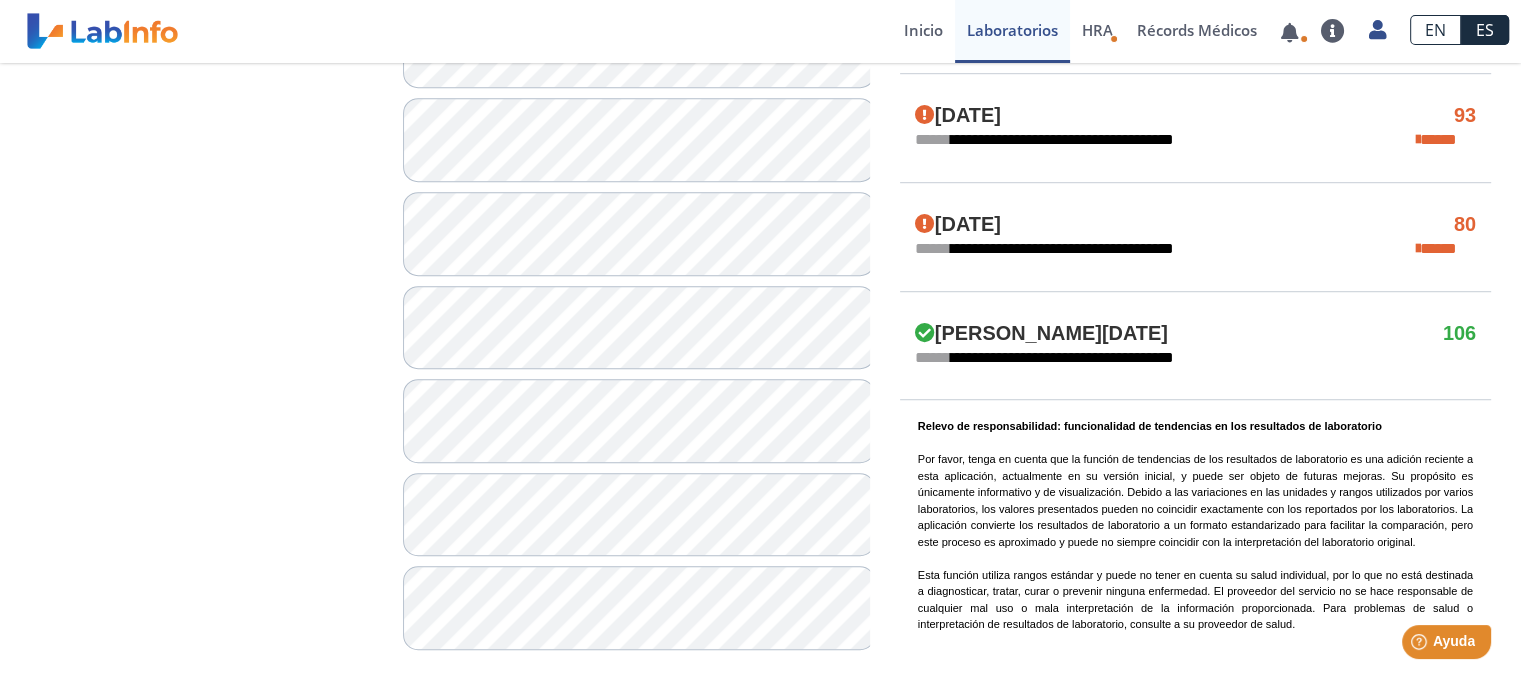 scroll, scrollTop: 1388, scrollLeft: 0, axis: vertical 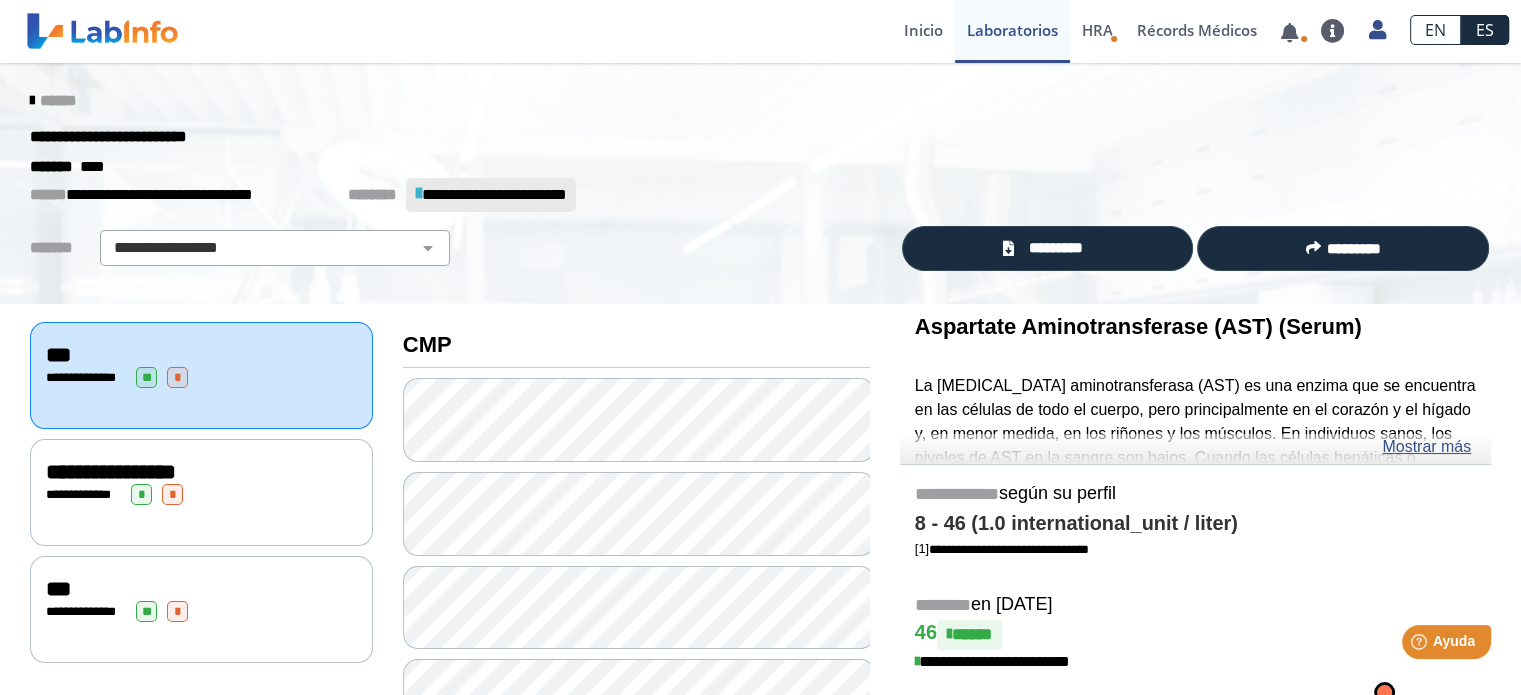 click on "**********" 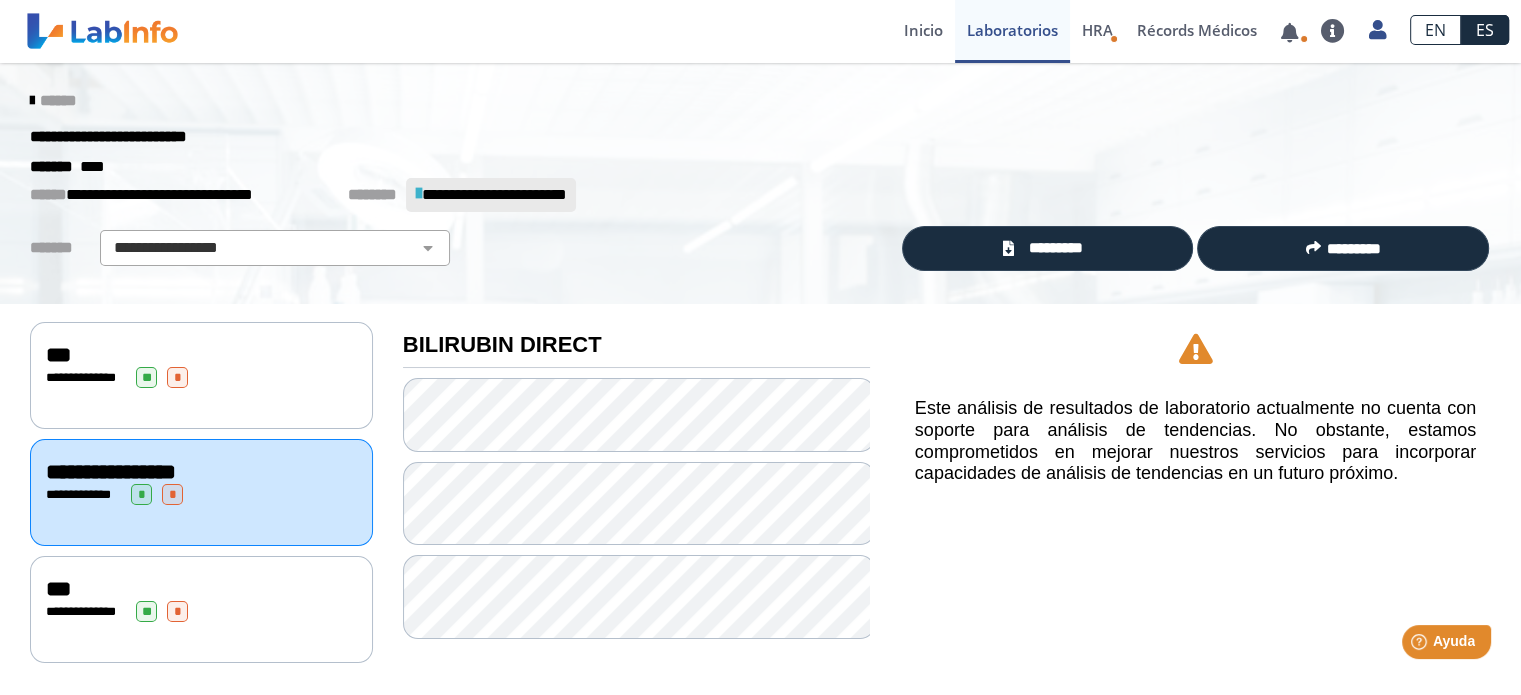 scroll, scrollTop: 0, scrollLeft: 0, axis: both 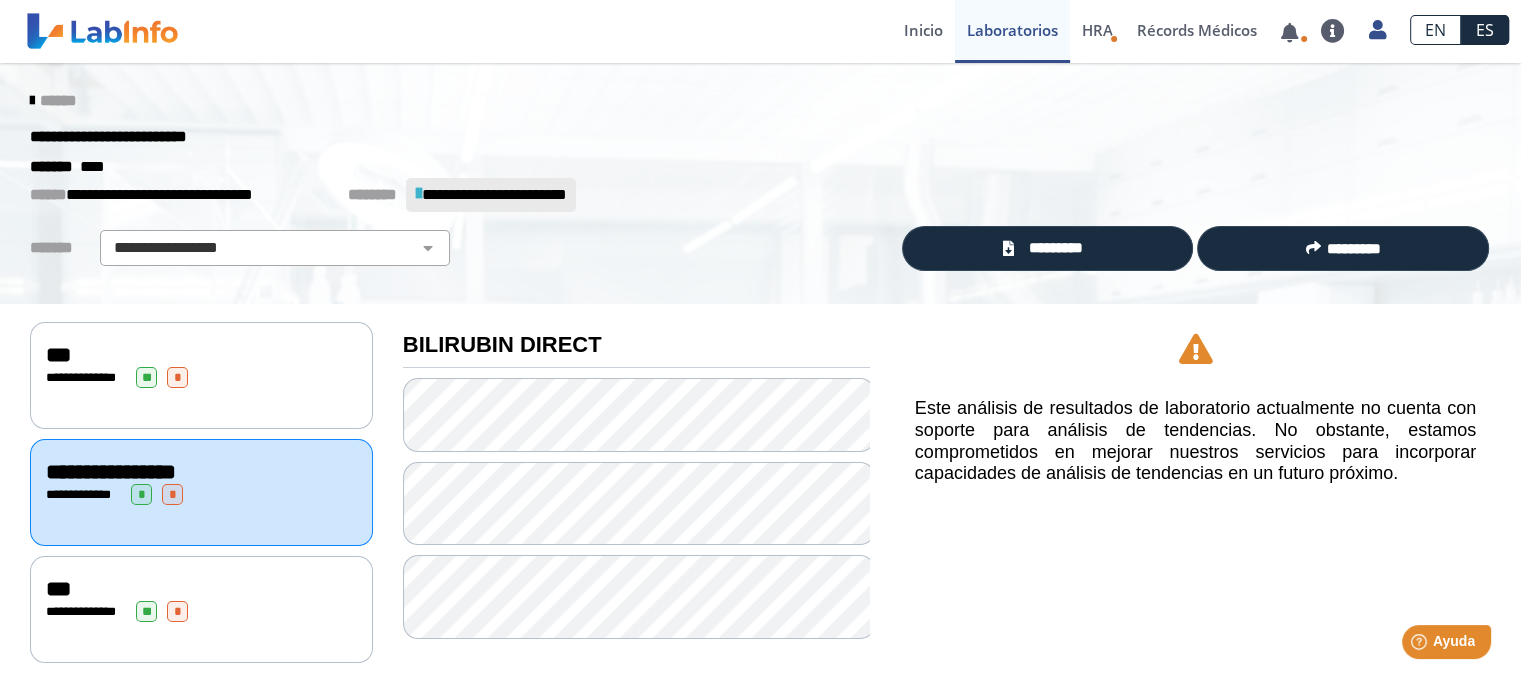 click on "***" 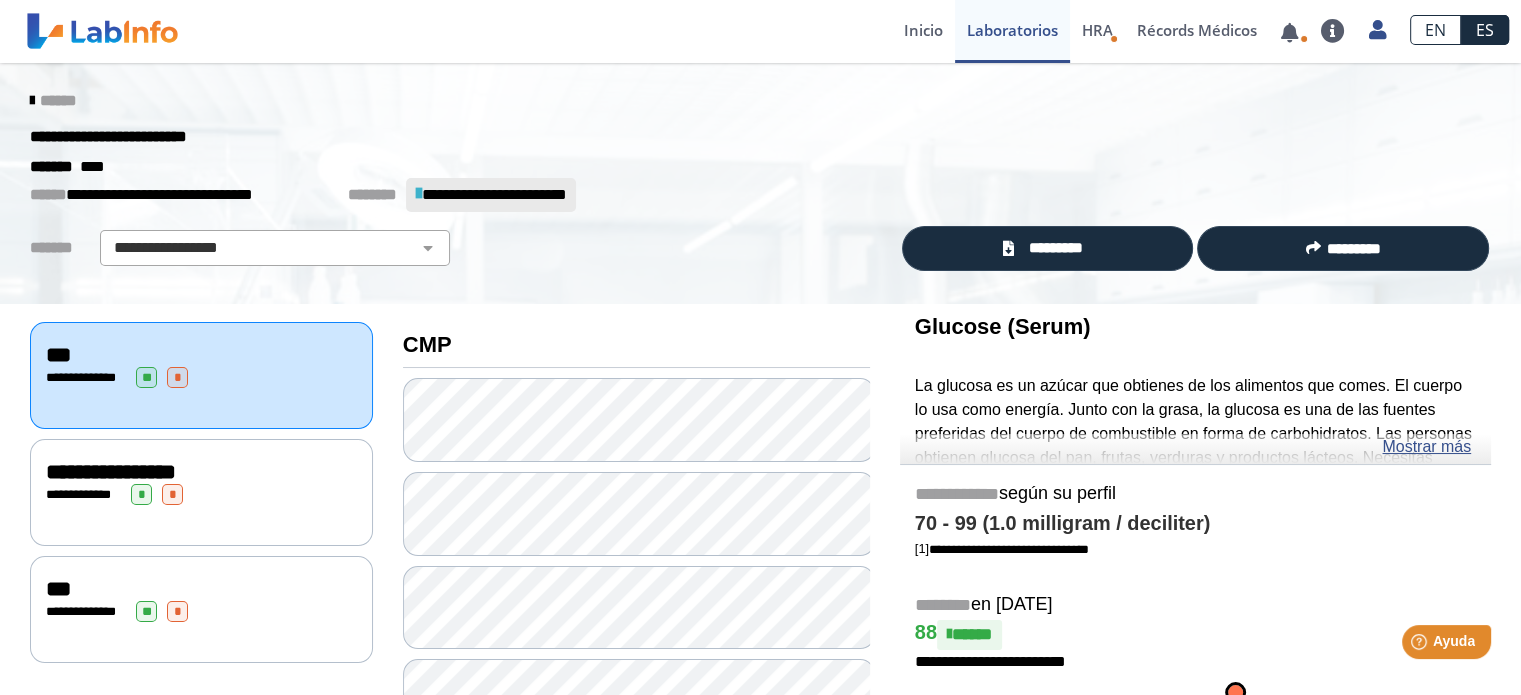 click 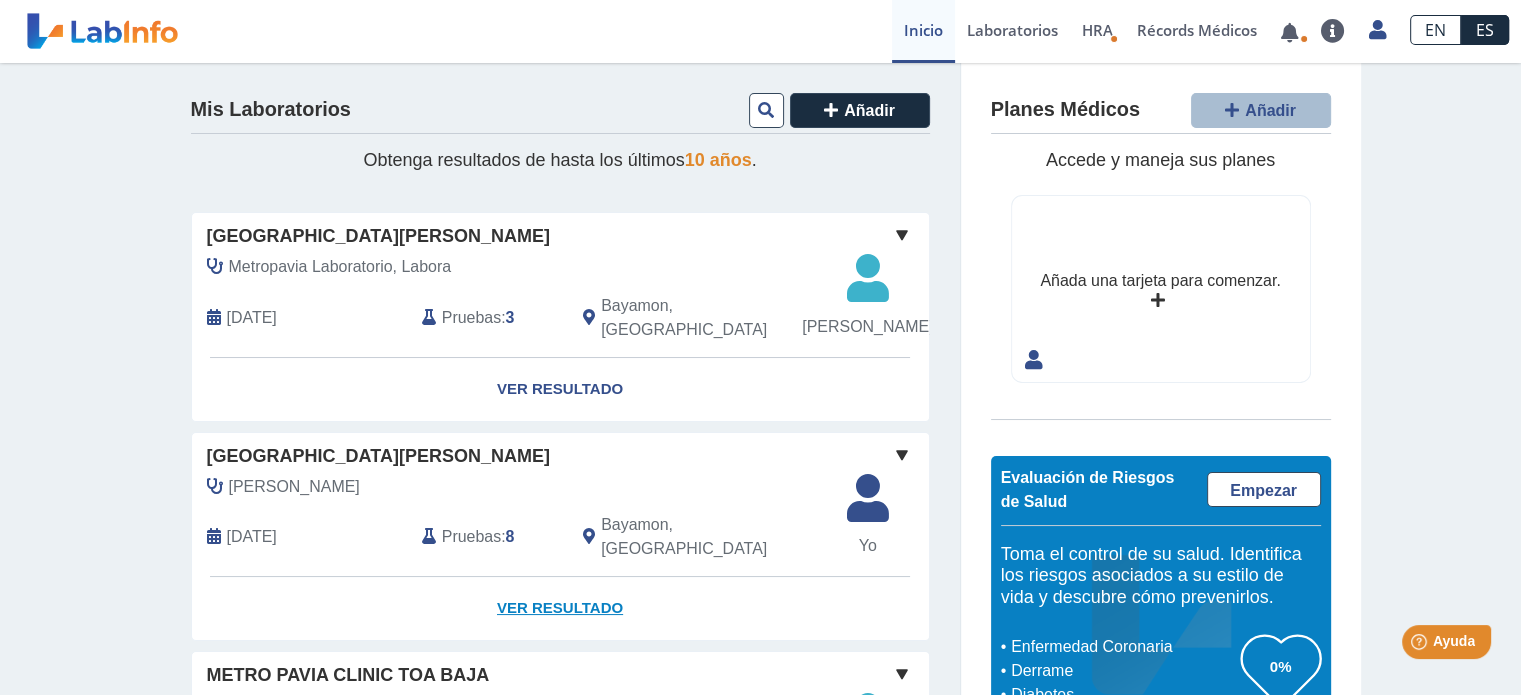 click on "Ver Resultado" 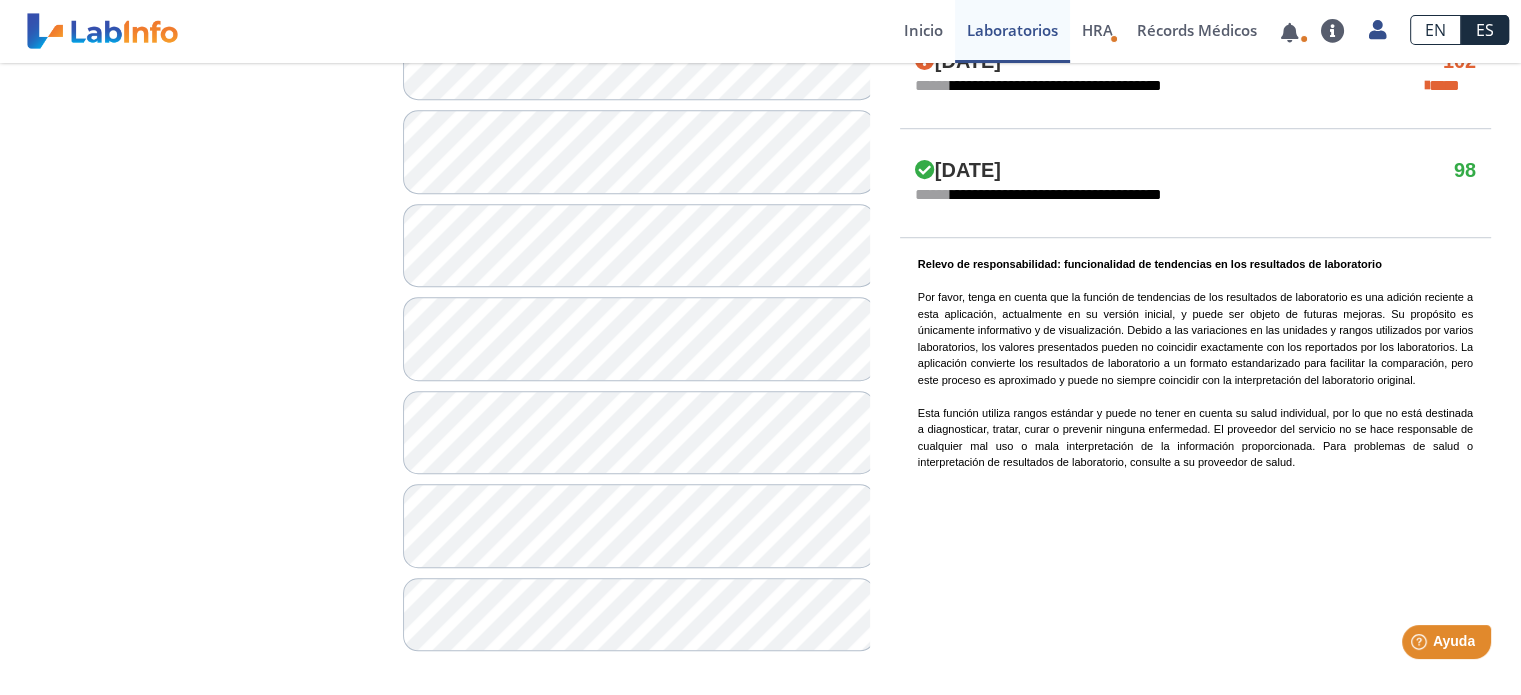 scroll, scrollTop: 1471, scrollLeft: 0, axis: vertical 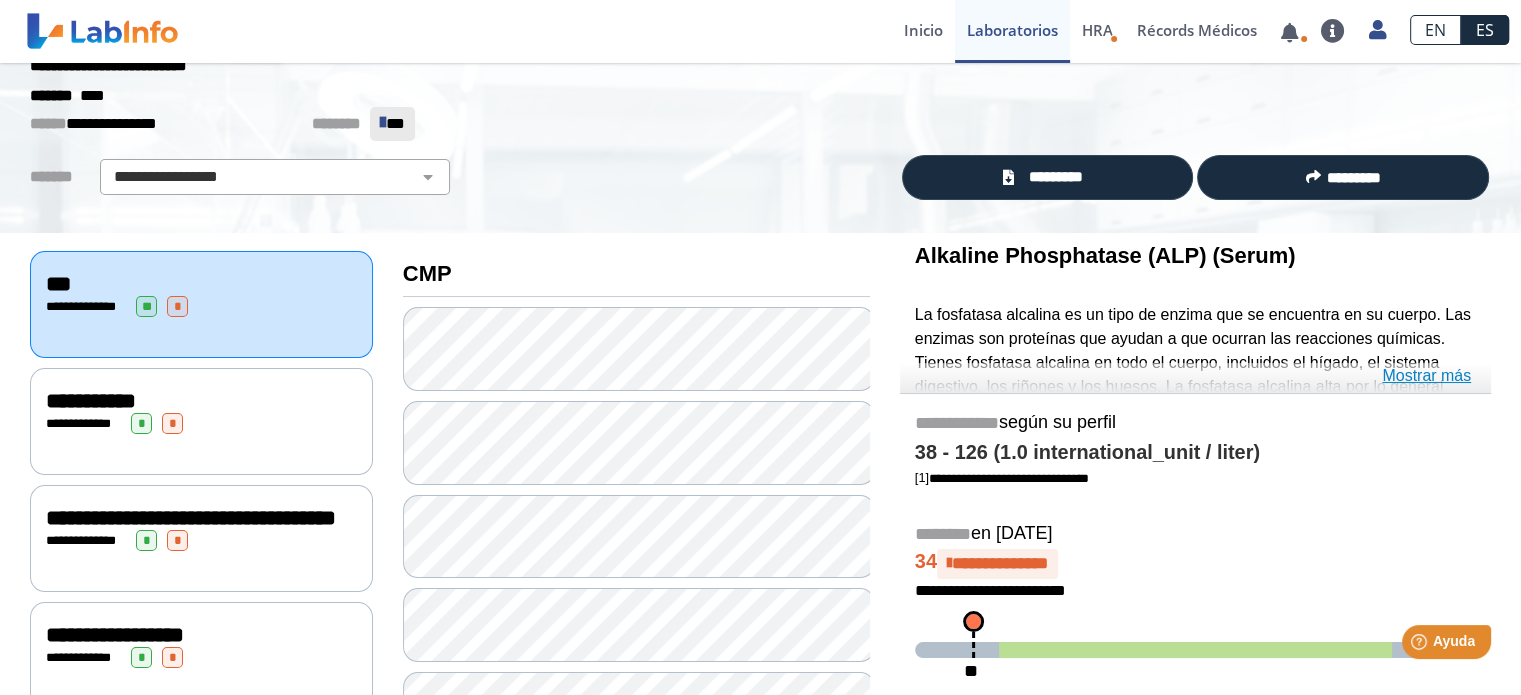 click on "Mostrar más" 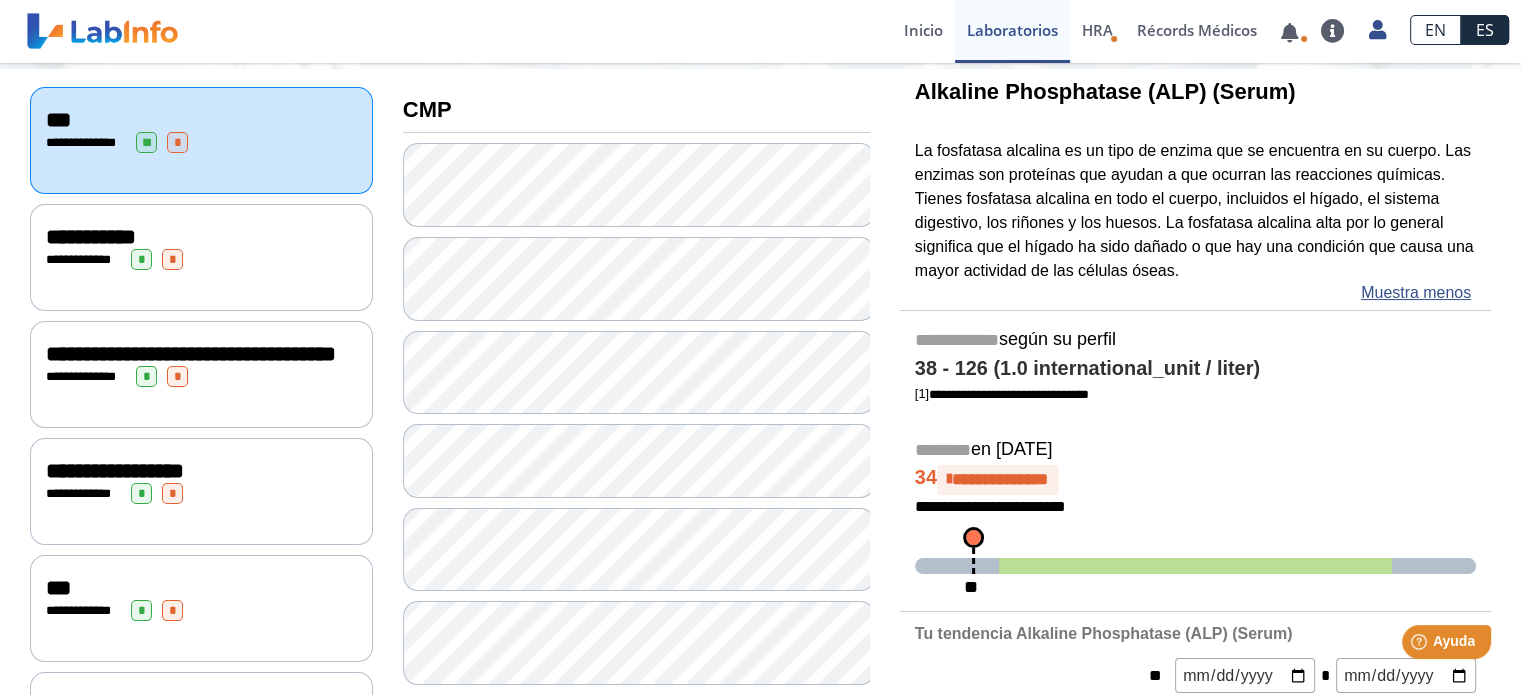 scroll, scrollTop: 71, scrollLeft: 0, axis: vertical 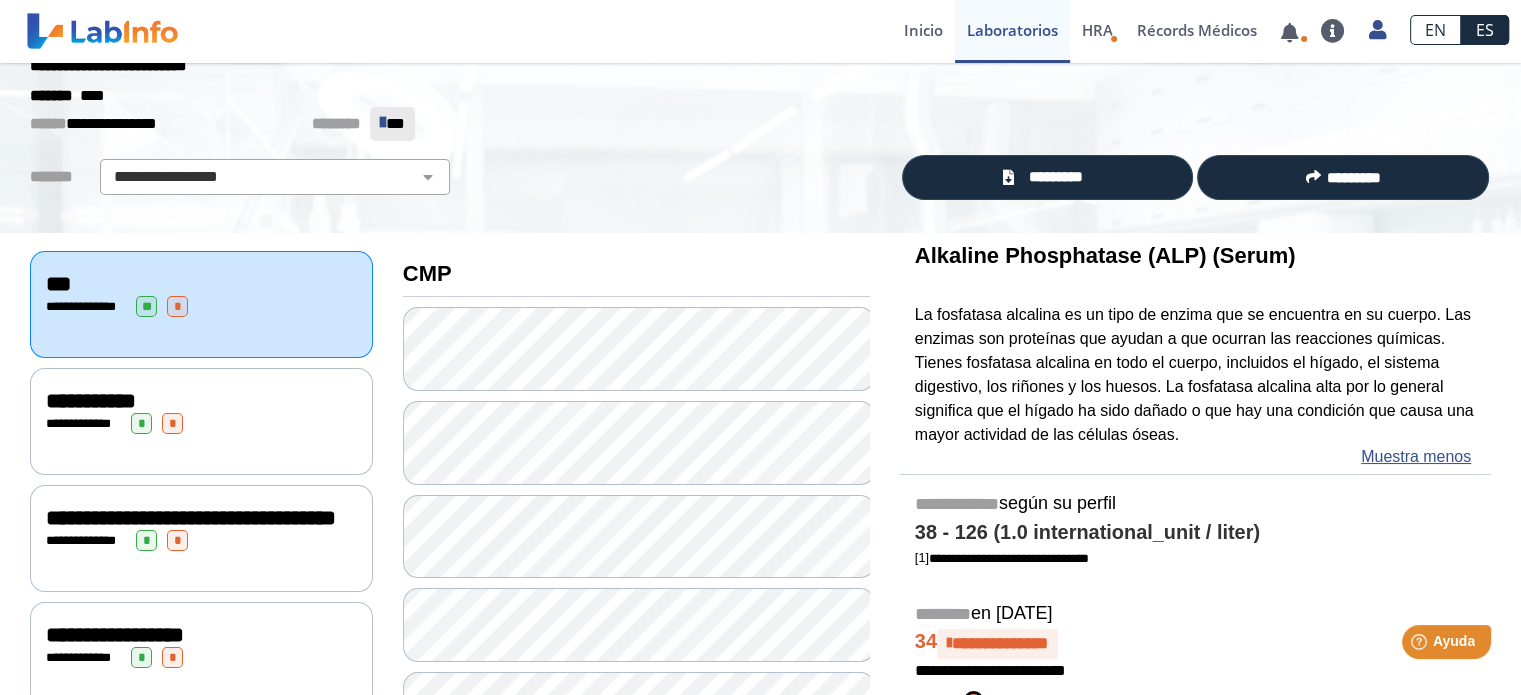 click on "**********" 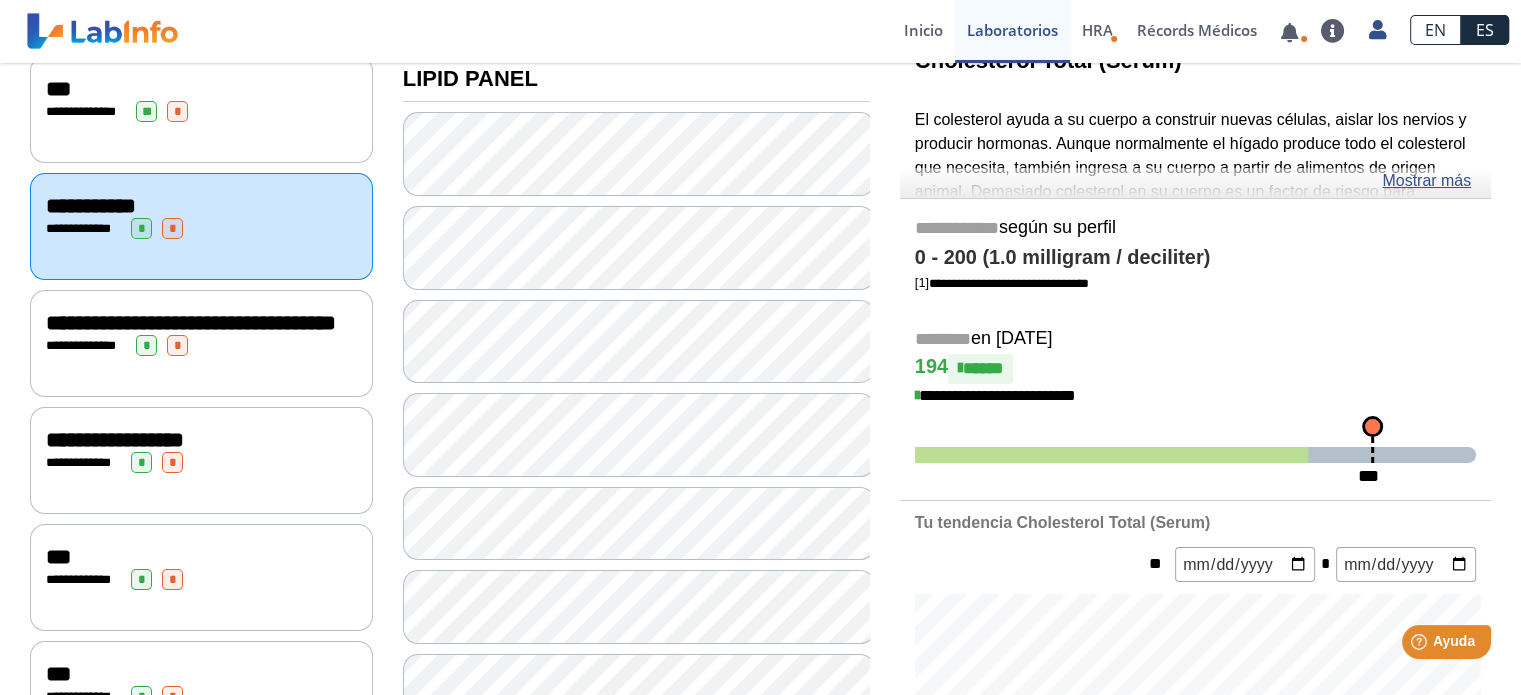 scroll, scrollTop: 371, scrollLeft: 0, axis: vertical 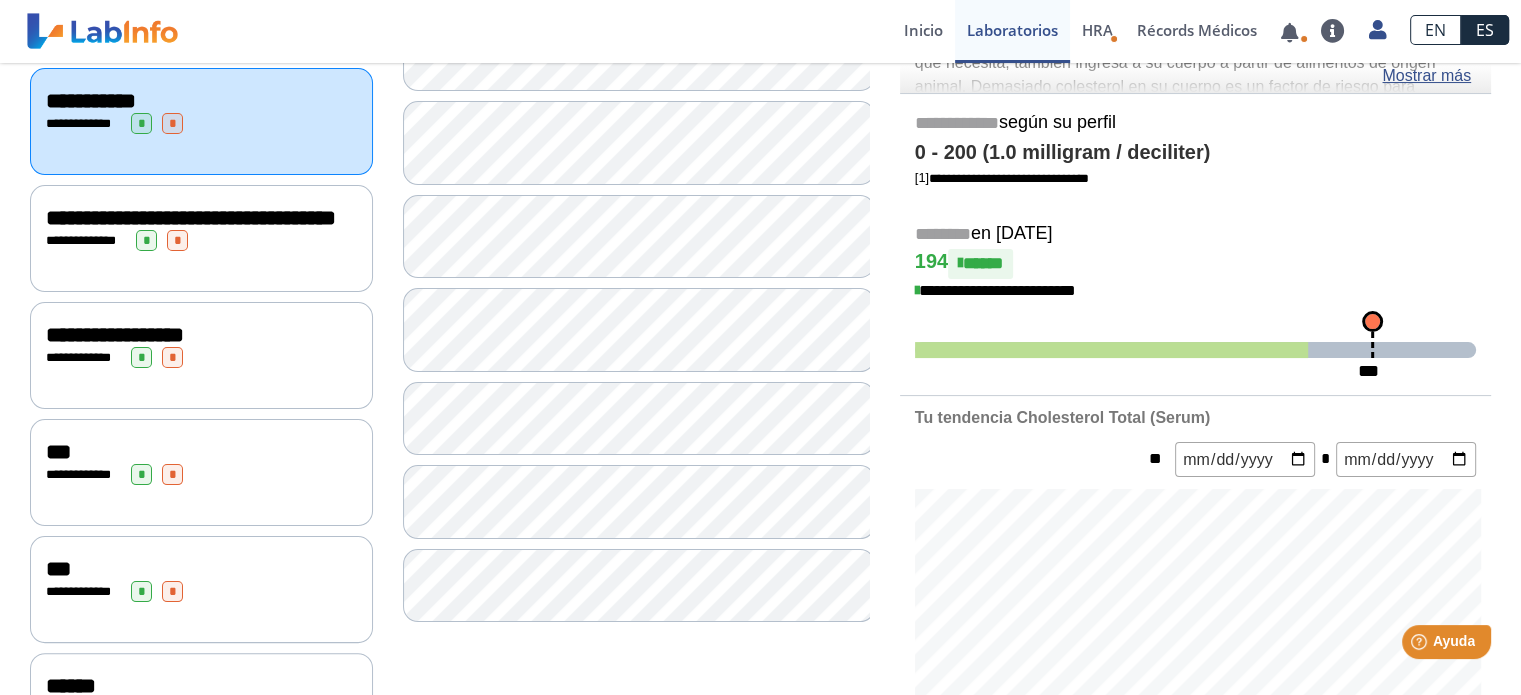 click on "*" 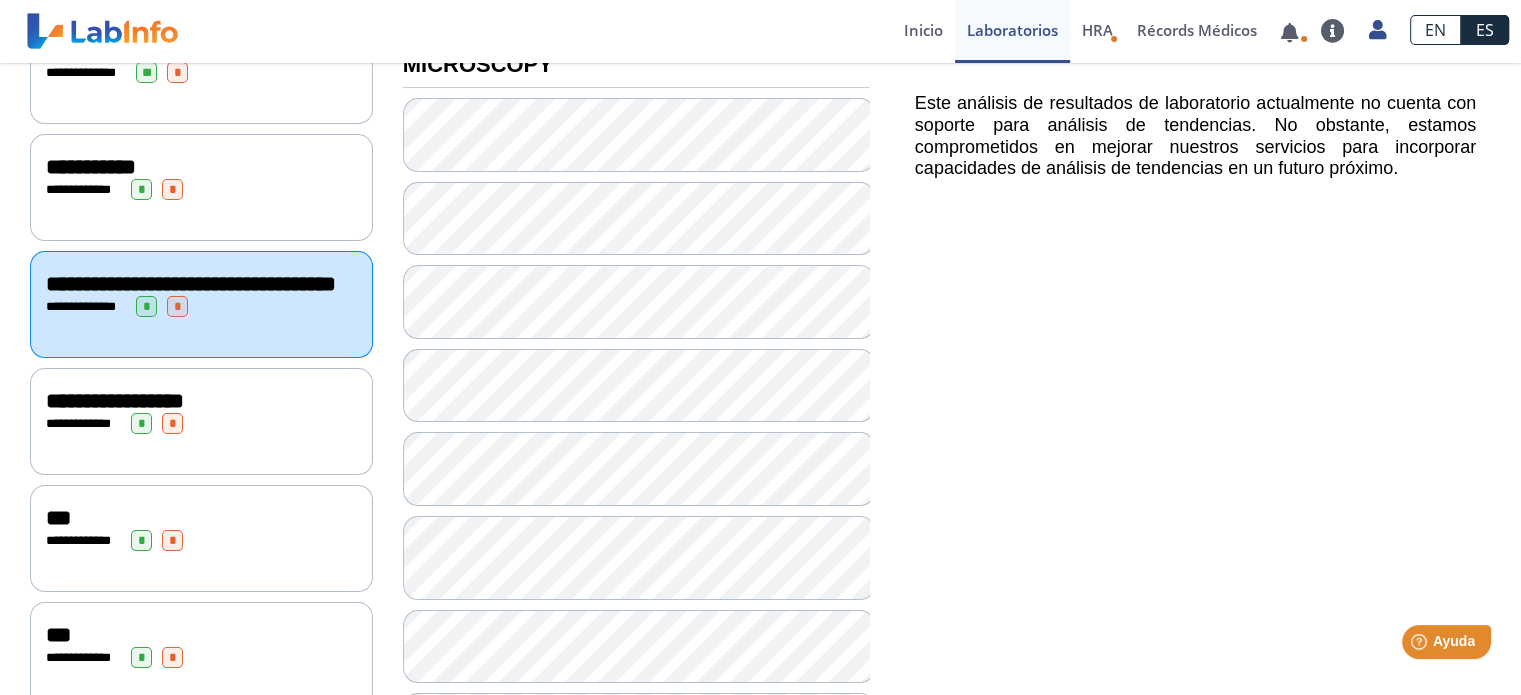 scroll, scrollTop: 271, scrollLeft: 0, axis: vertical 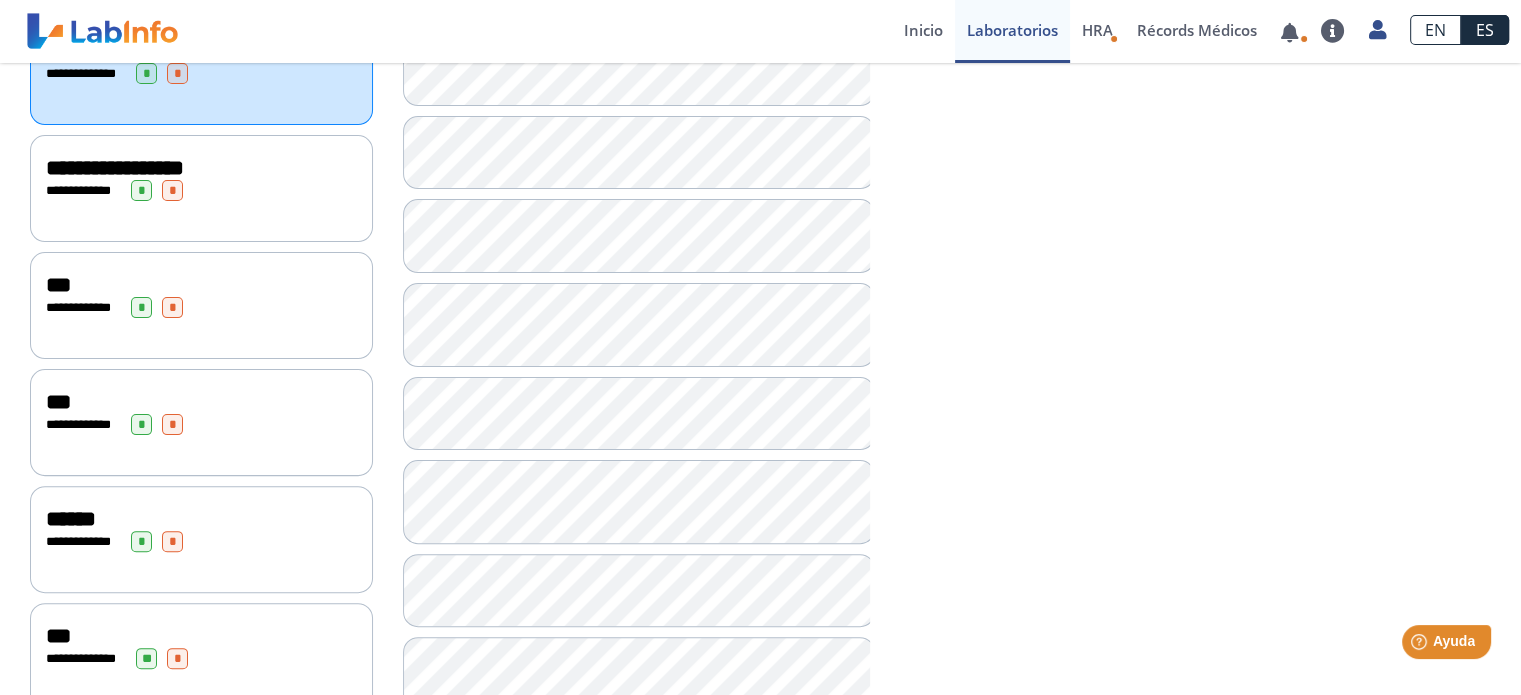 click on "**********" 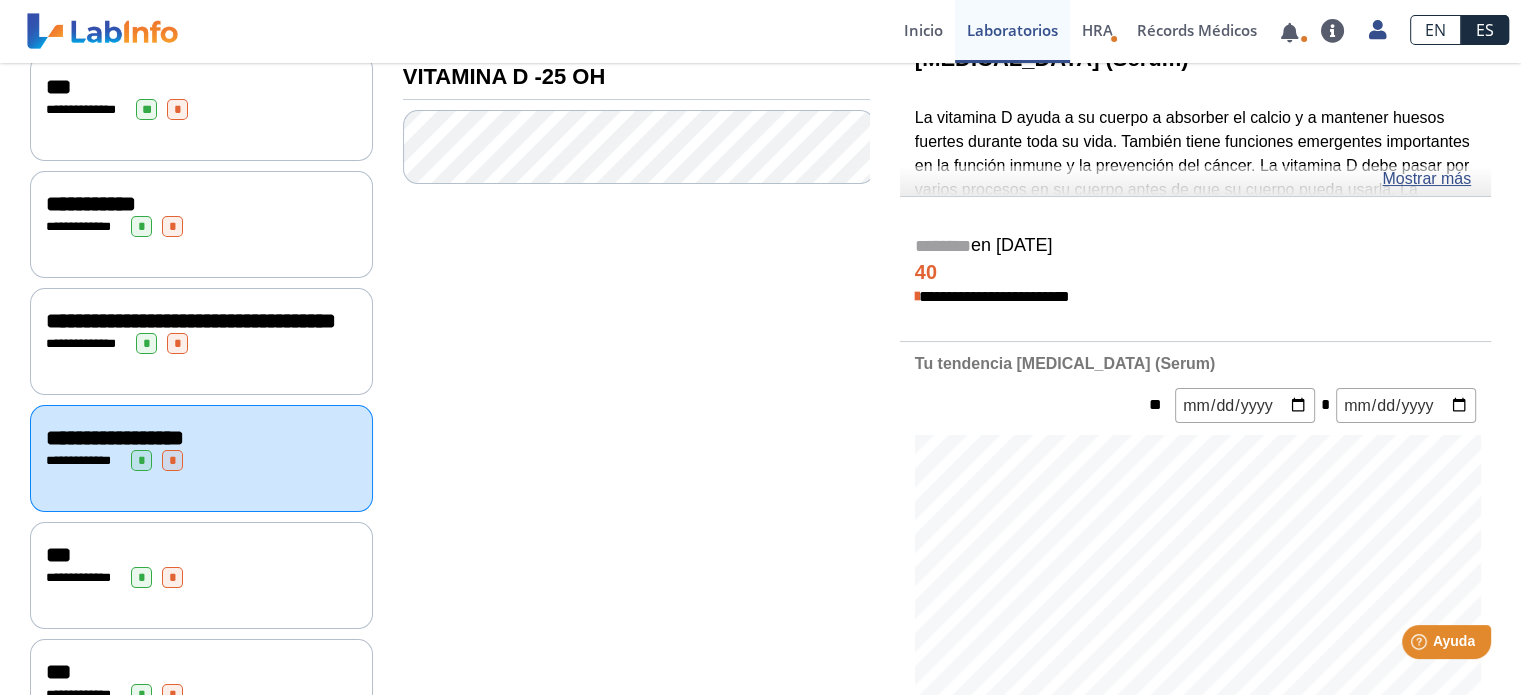 scroll, scrollTop: 138, scrollLeft: 0, axis: vertical 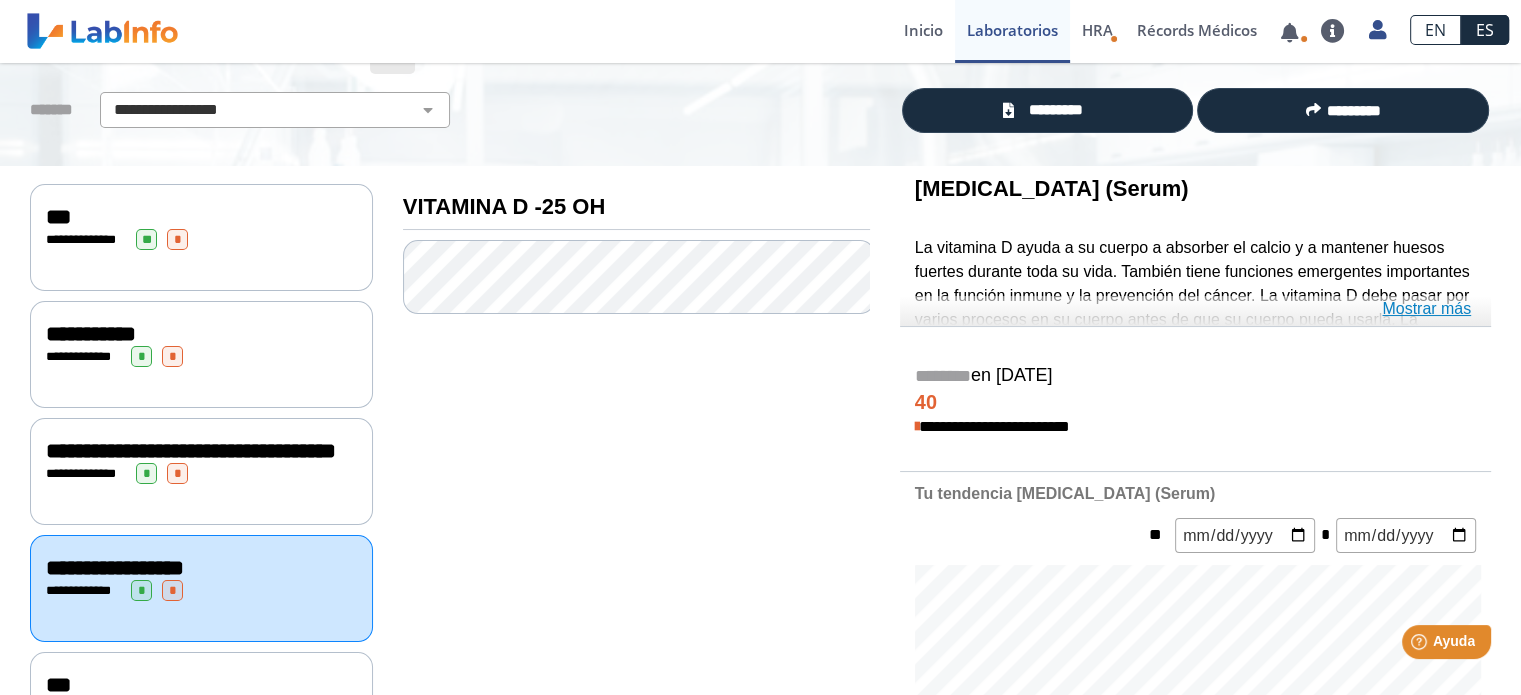 click on "Mostrar más" 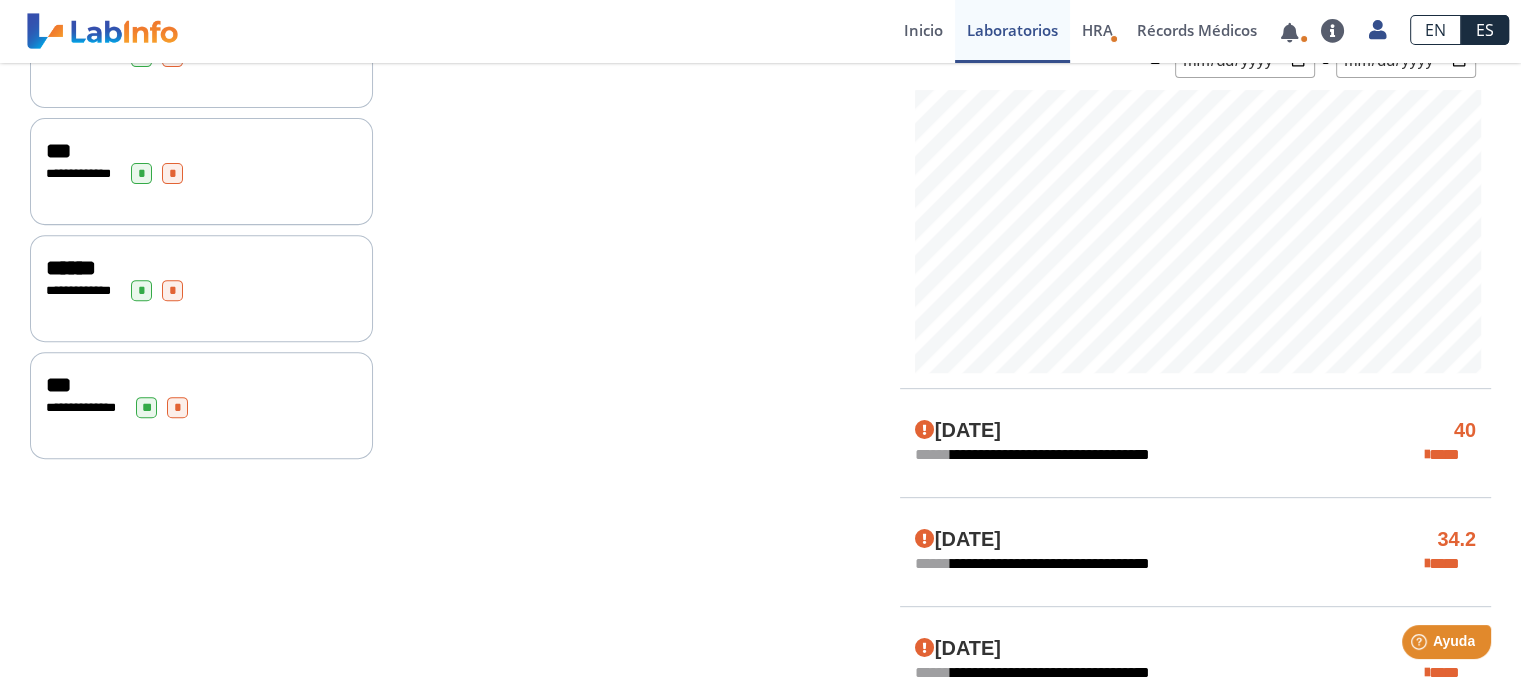 scroll, scrollTop: 565, scrollLeft: 0, axis: vertical 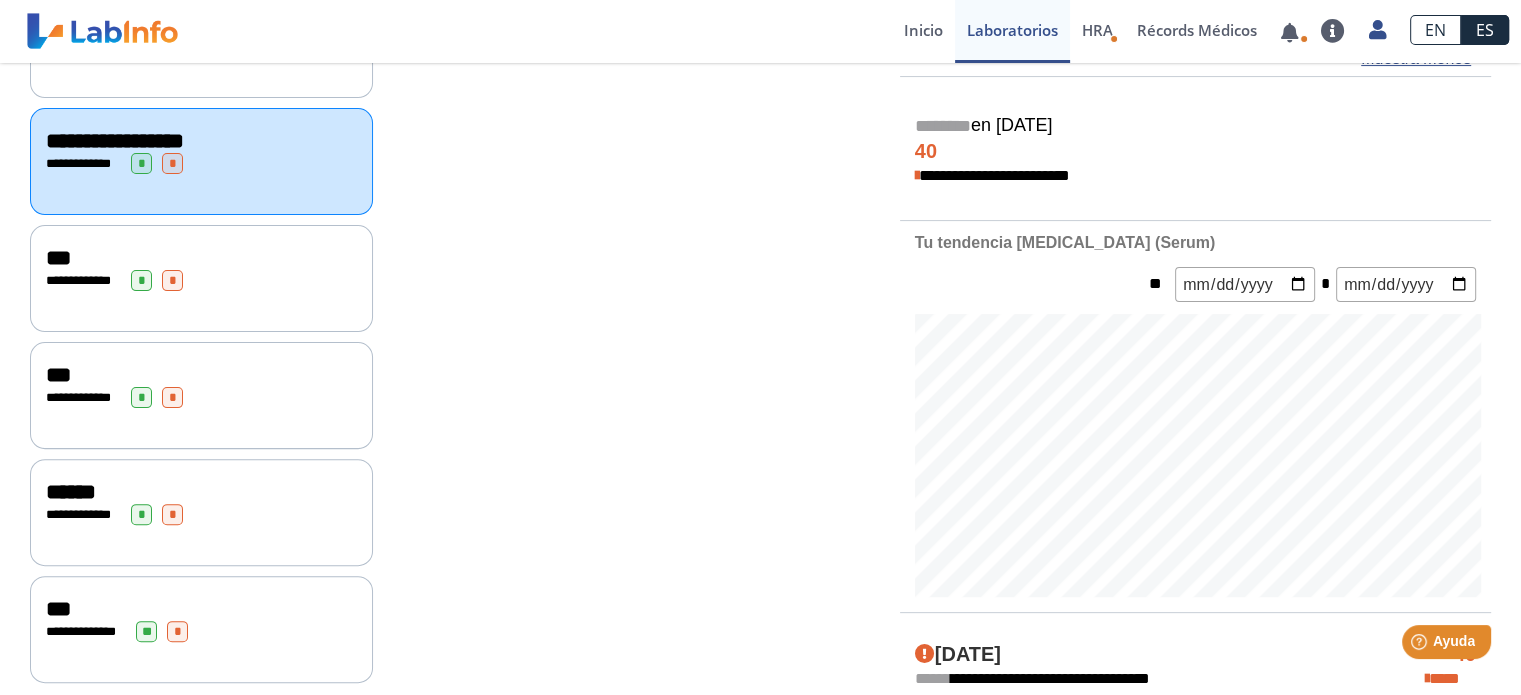 click on "***" 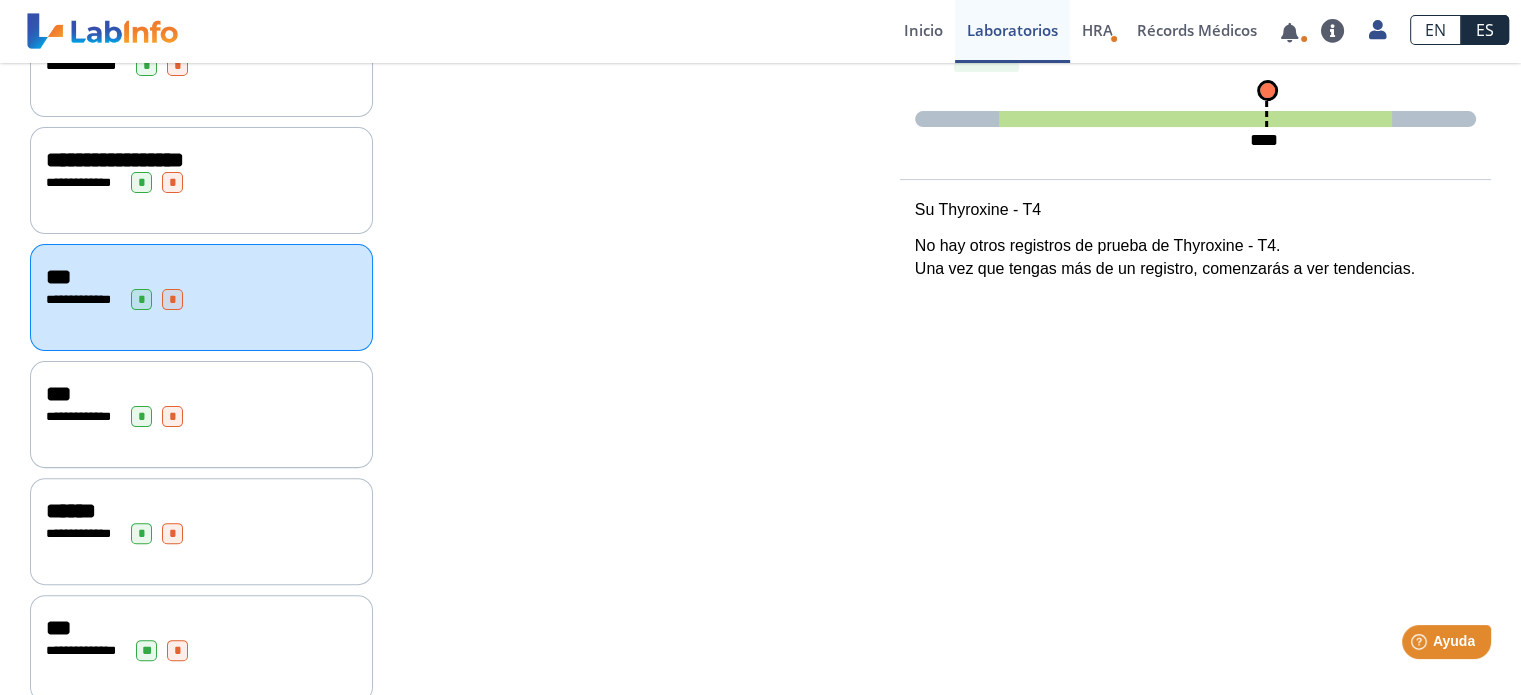 scroll, scrollTop: 595, scrollLeft: 0, axis: vertical 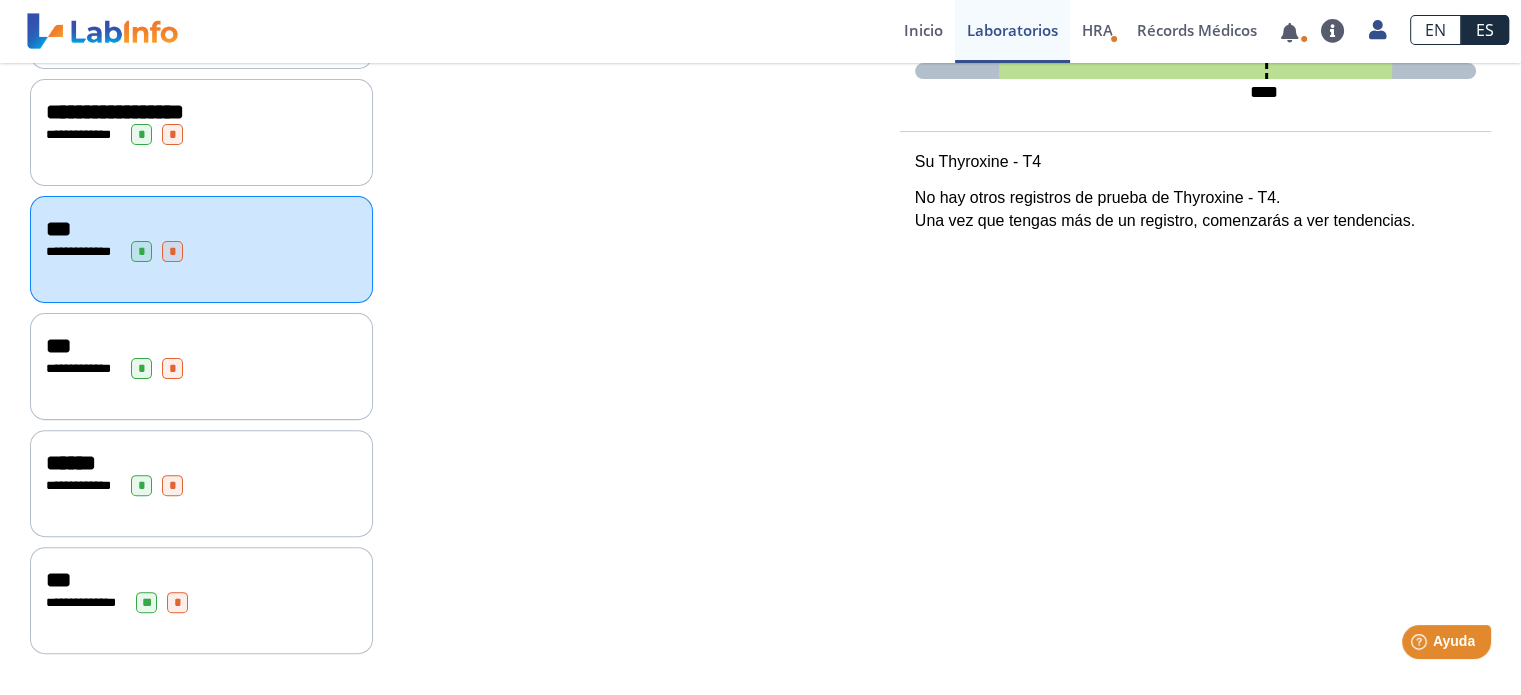 click on "***" 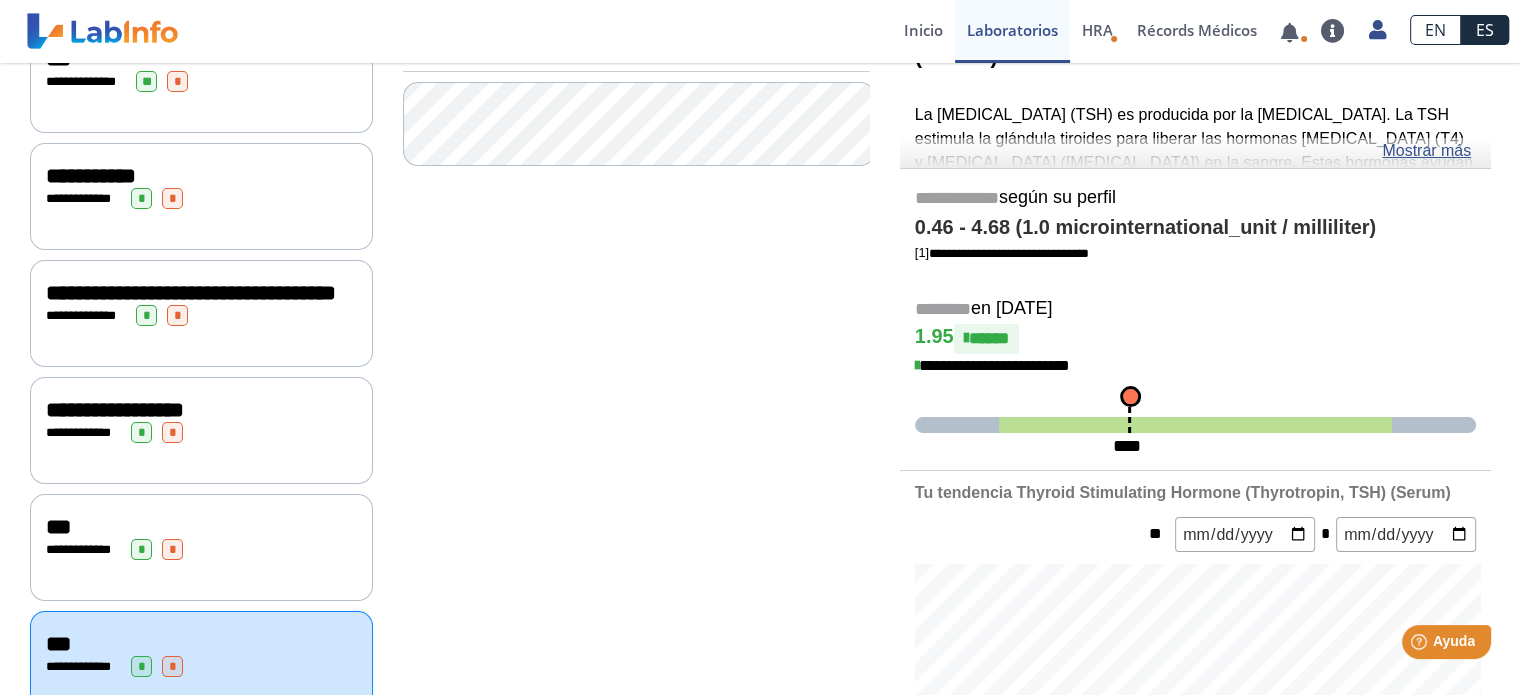 scroll, scrollTop: 295, scrollLeft: 0, axis: vertical 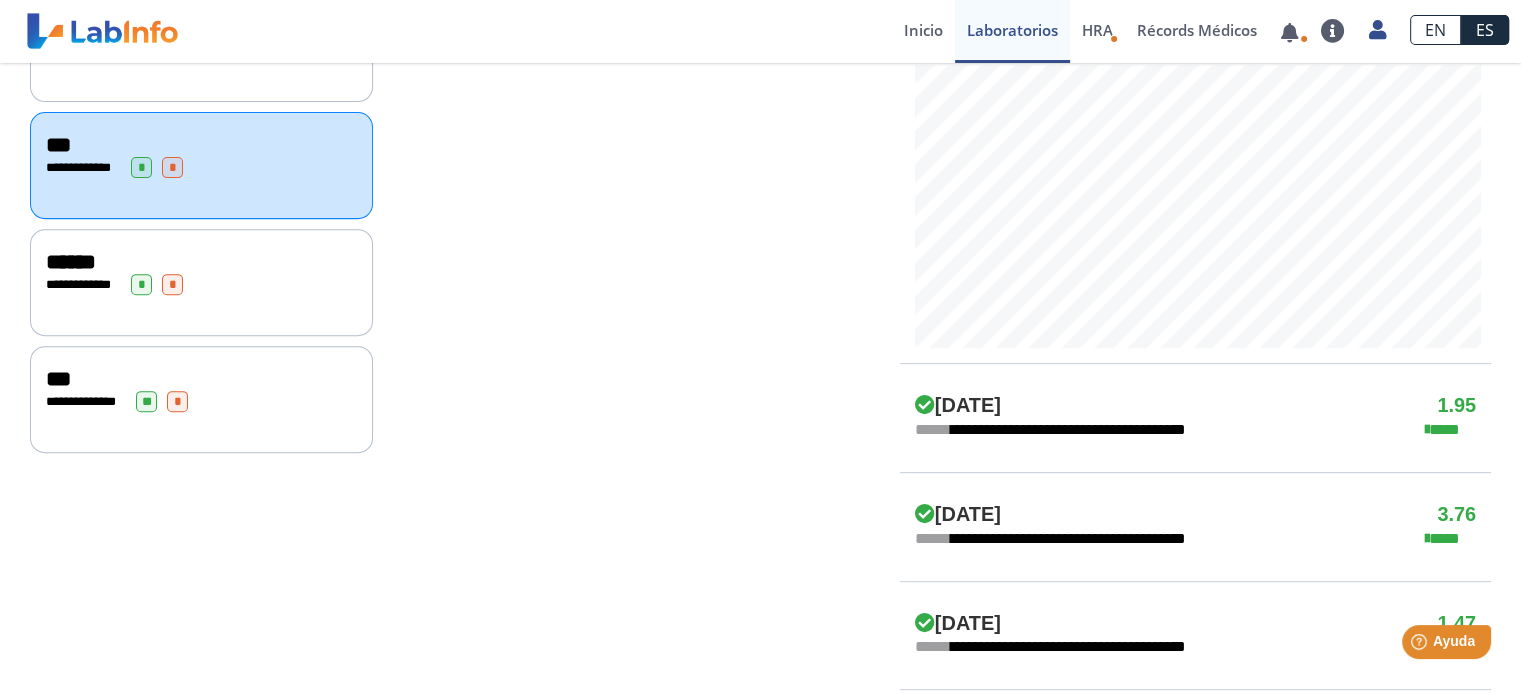 click on "**********" 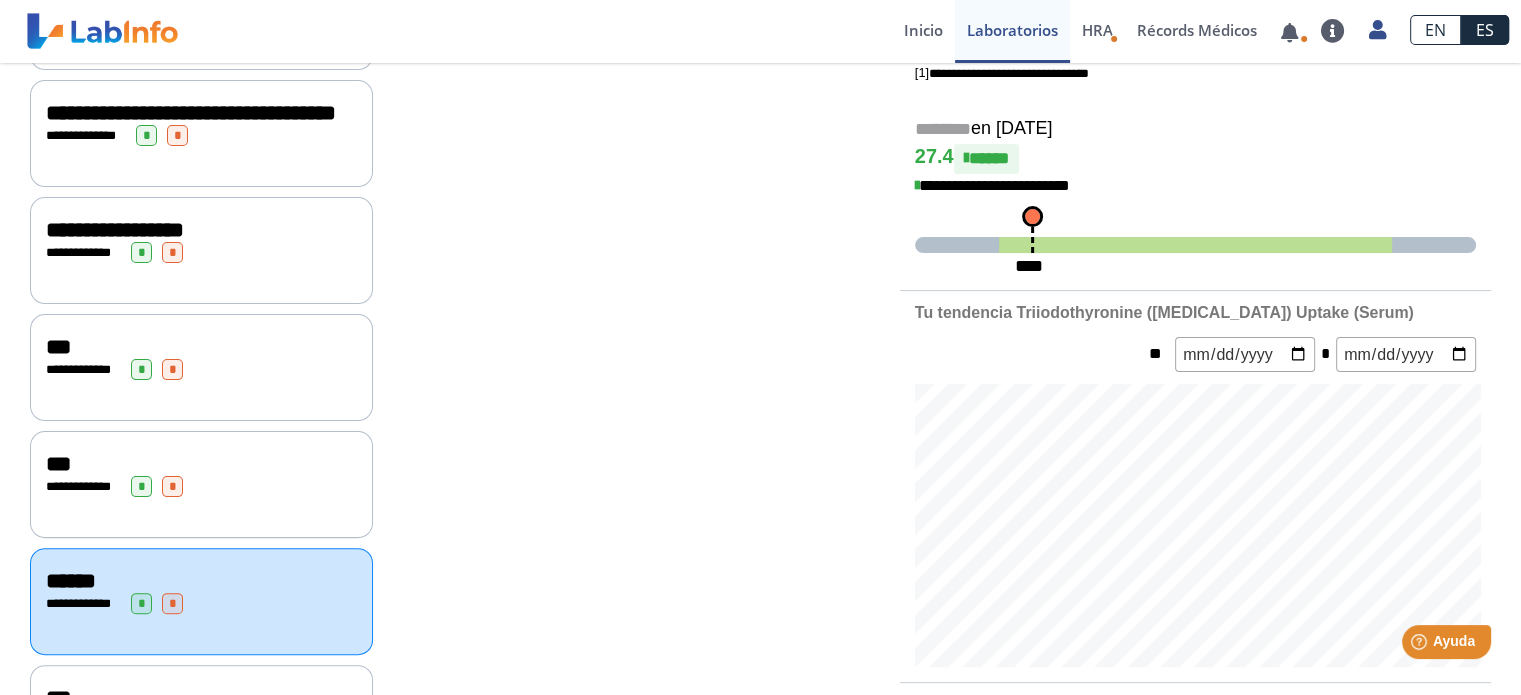 scroll, scrollTop: 695, scrollLeft: 0, axis: vertical 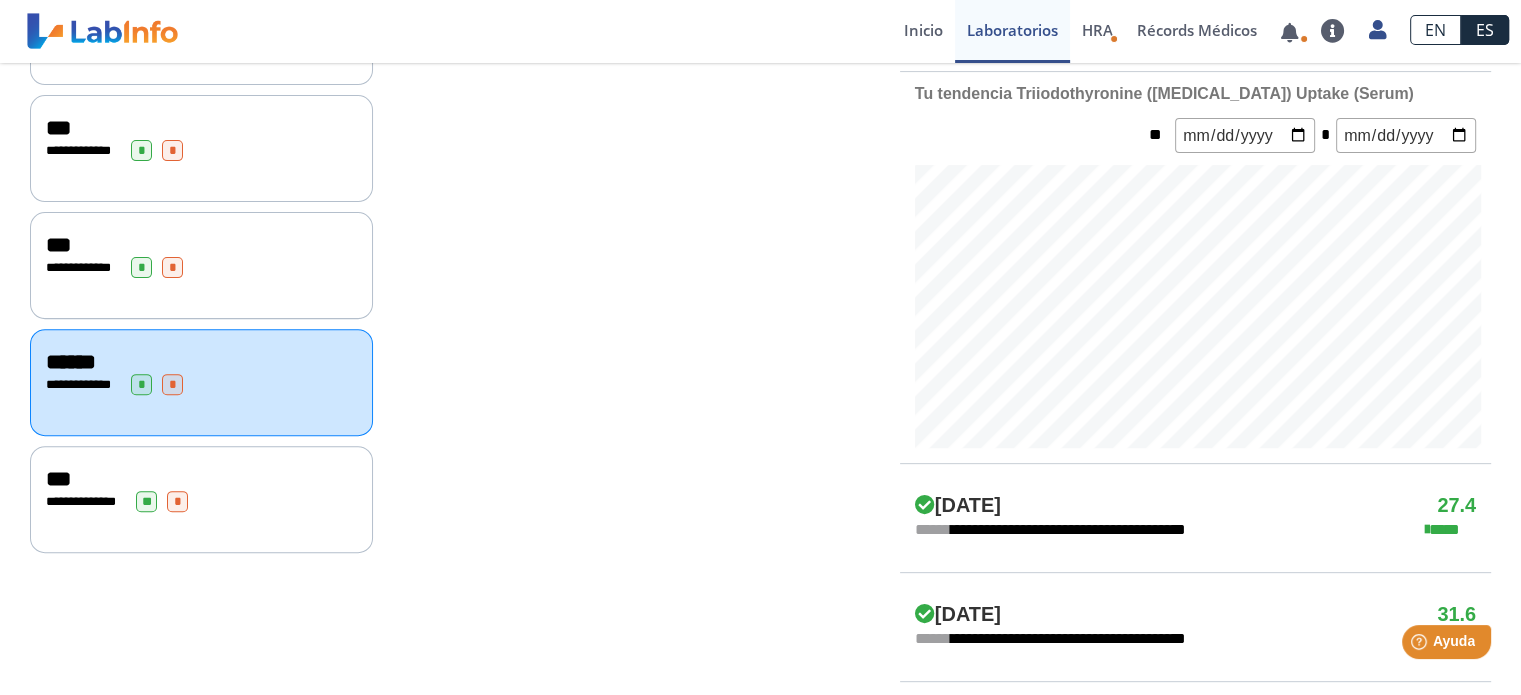 click on "***" 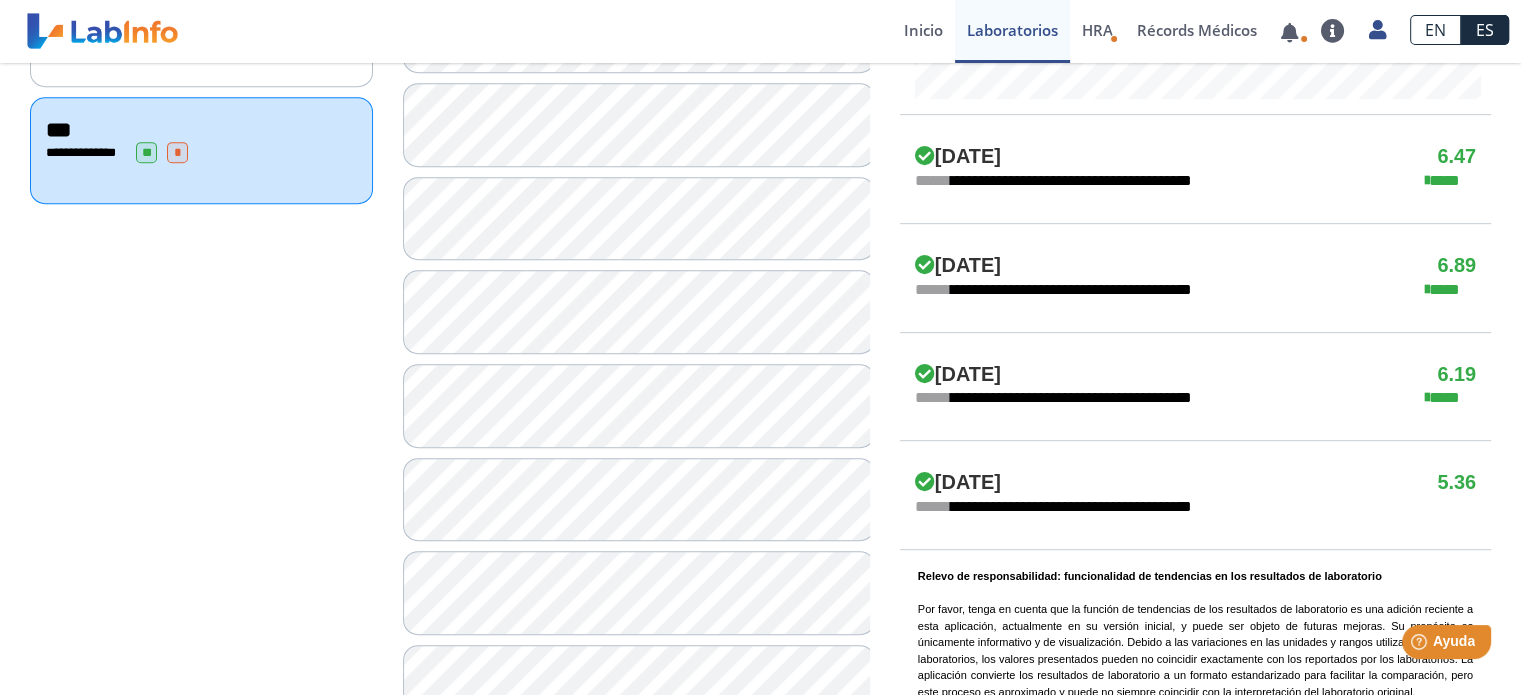 scroll, scrollTop: 882, scrollLeft: 0, axis: vertical 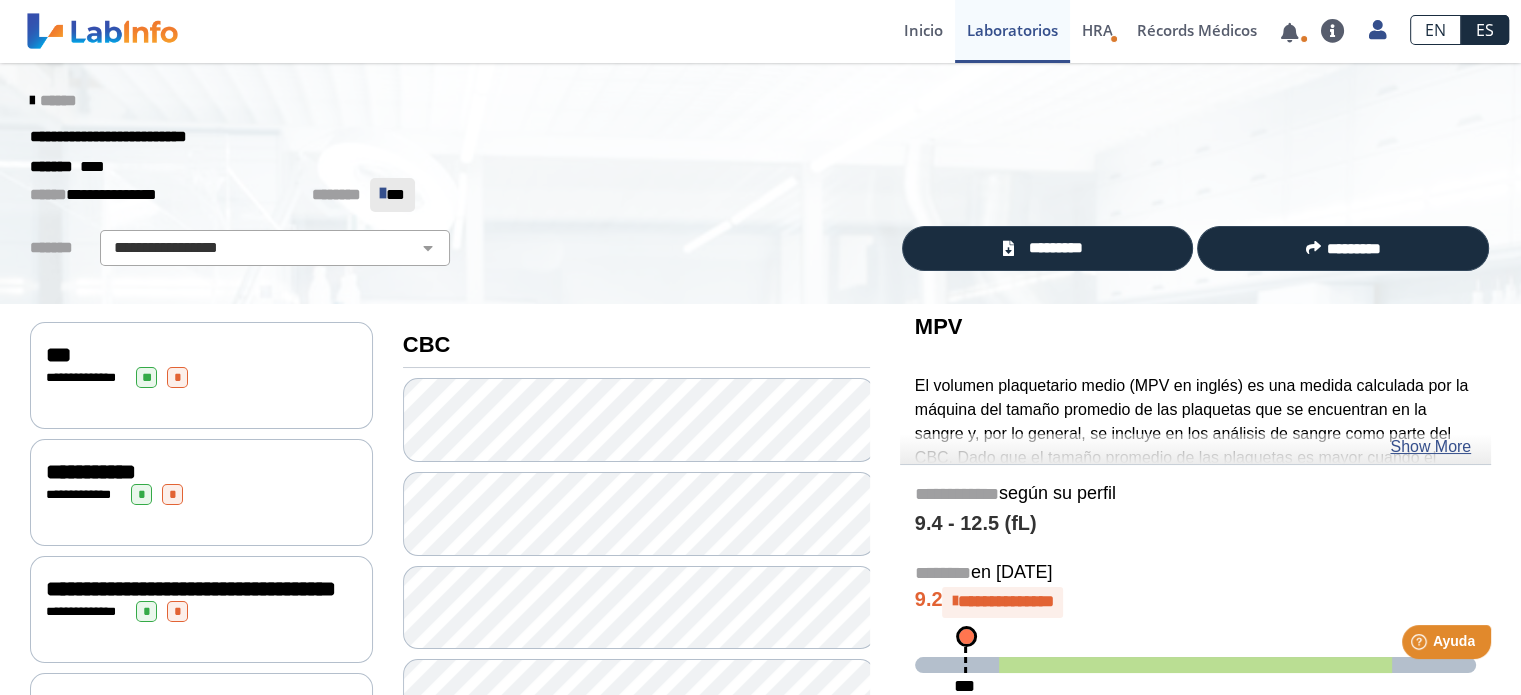 click 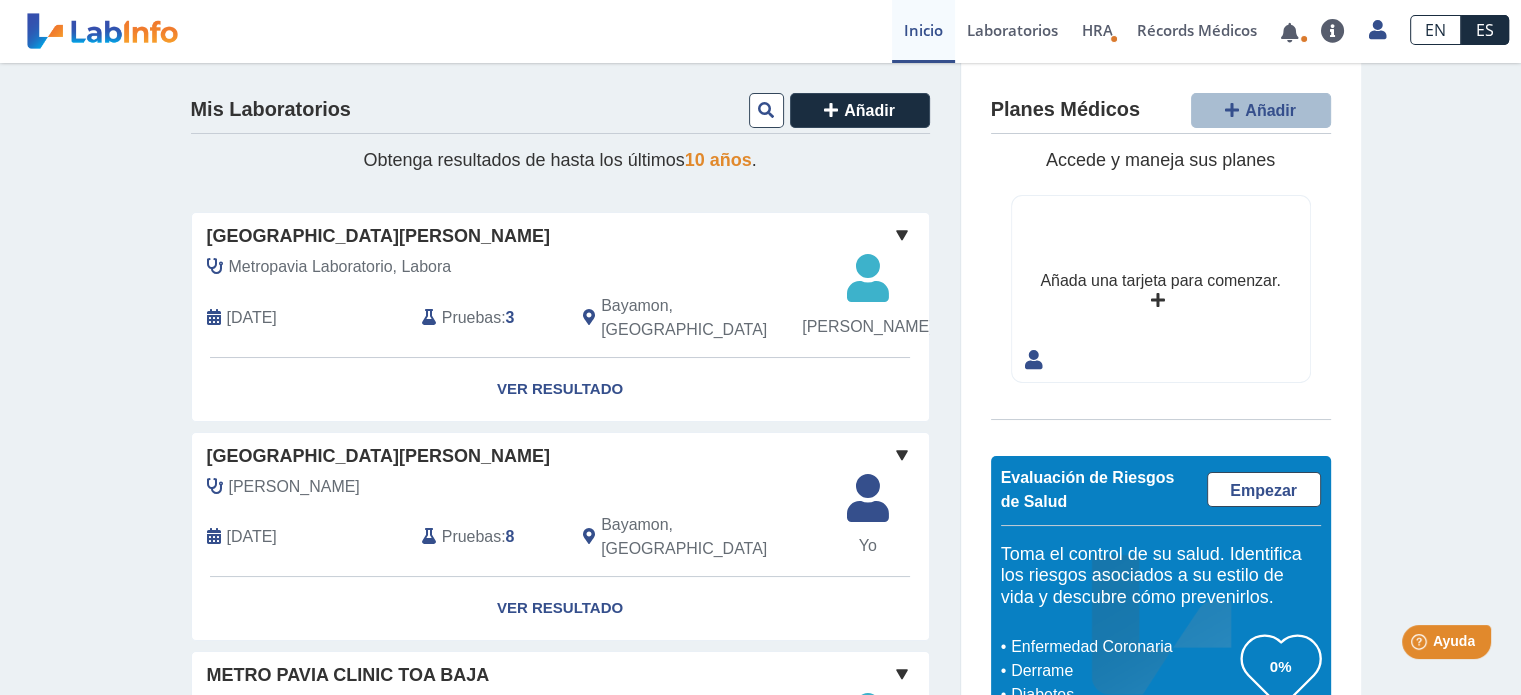 scroll, scrollTop: 100, scrollLeft: 0, axis: vertical 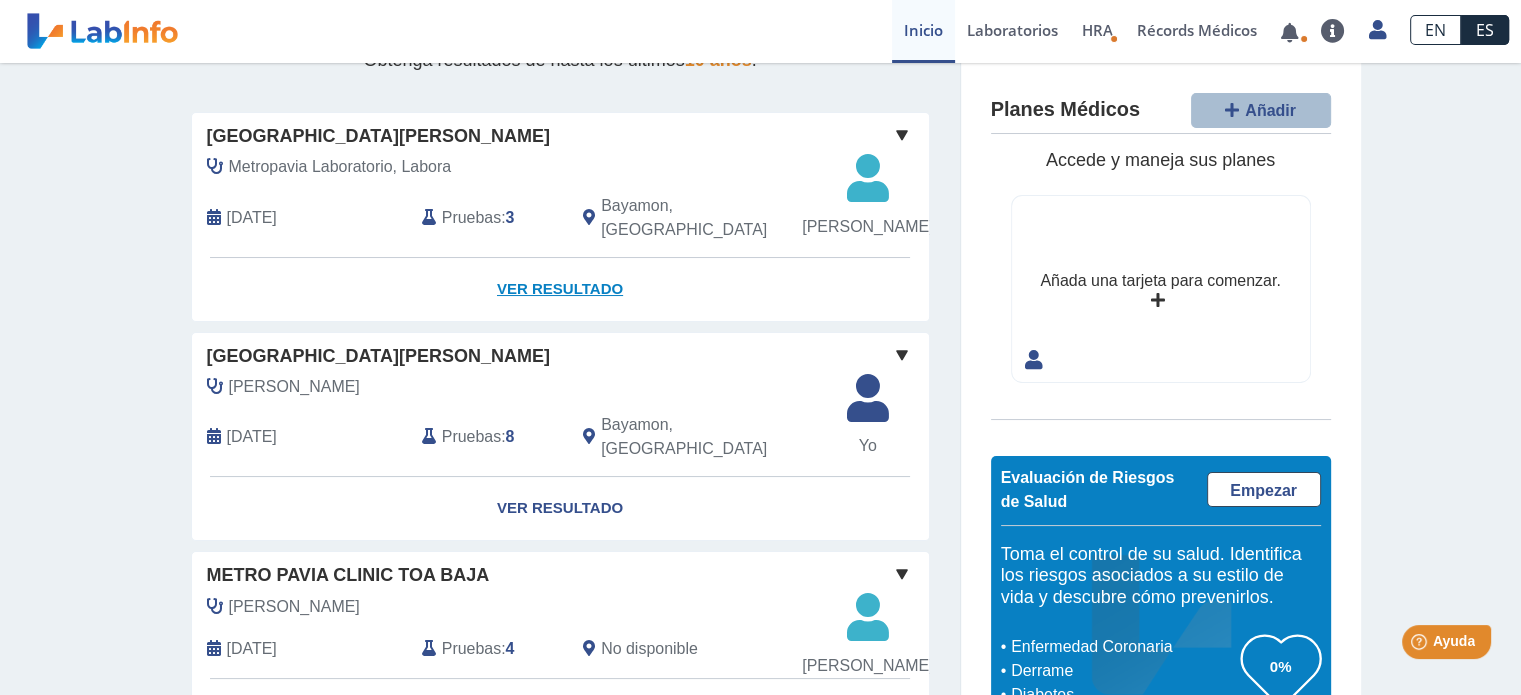 click on "Ver Resultado" 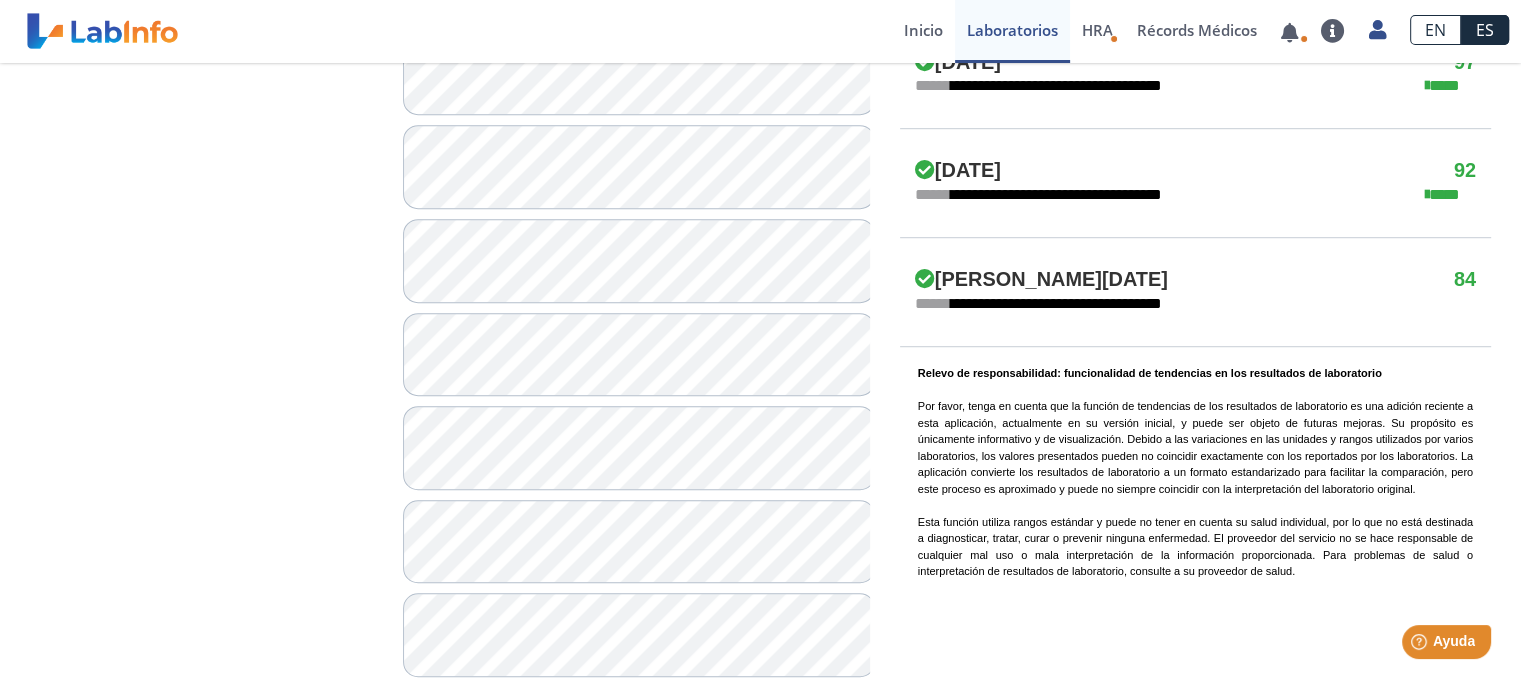 scroll, scrollTop: 1388, scrollLeft: 0, axis: vertical 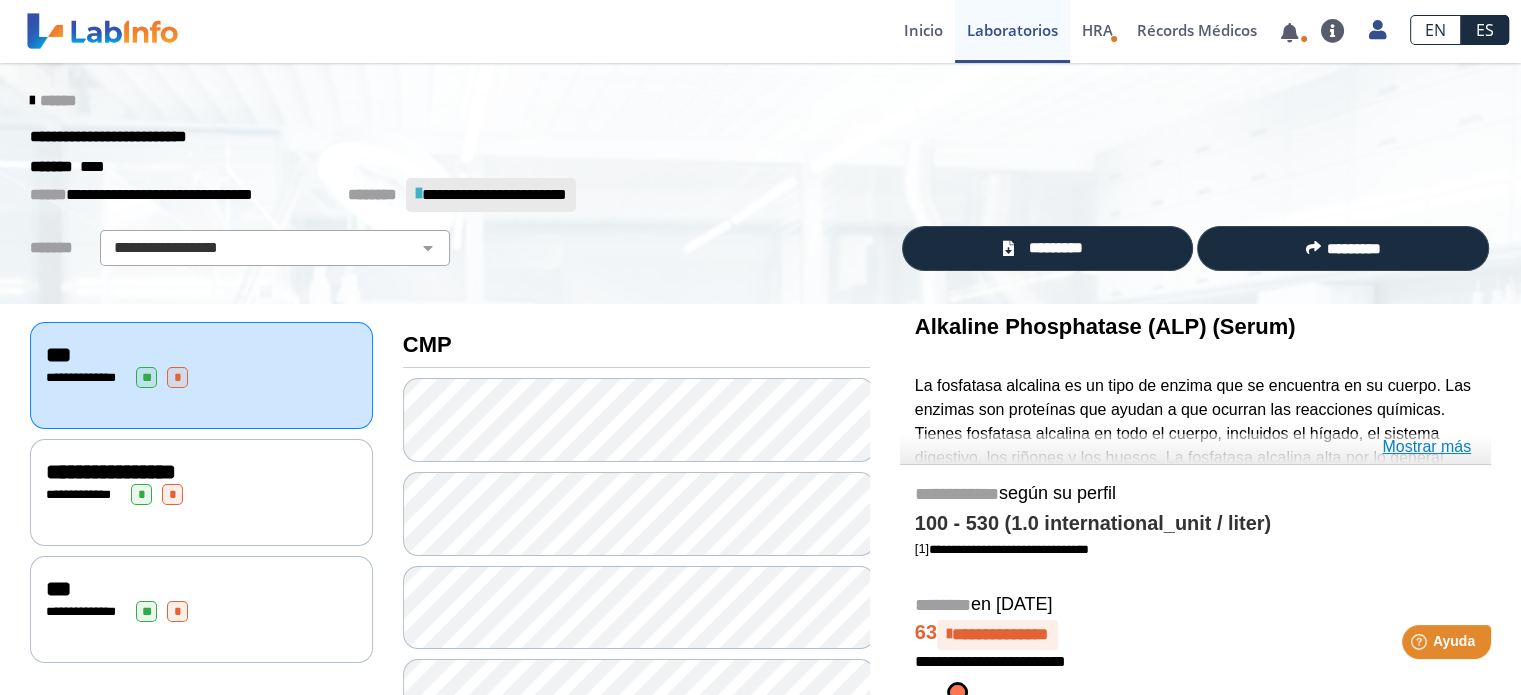 click on "Mostrar más" 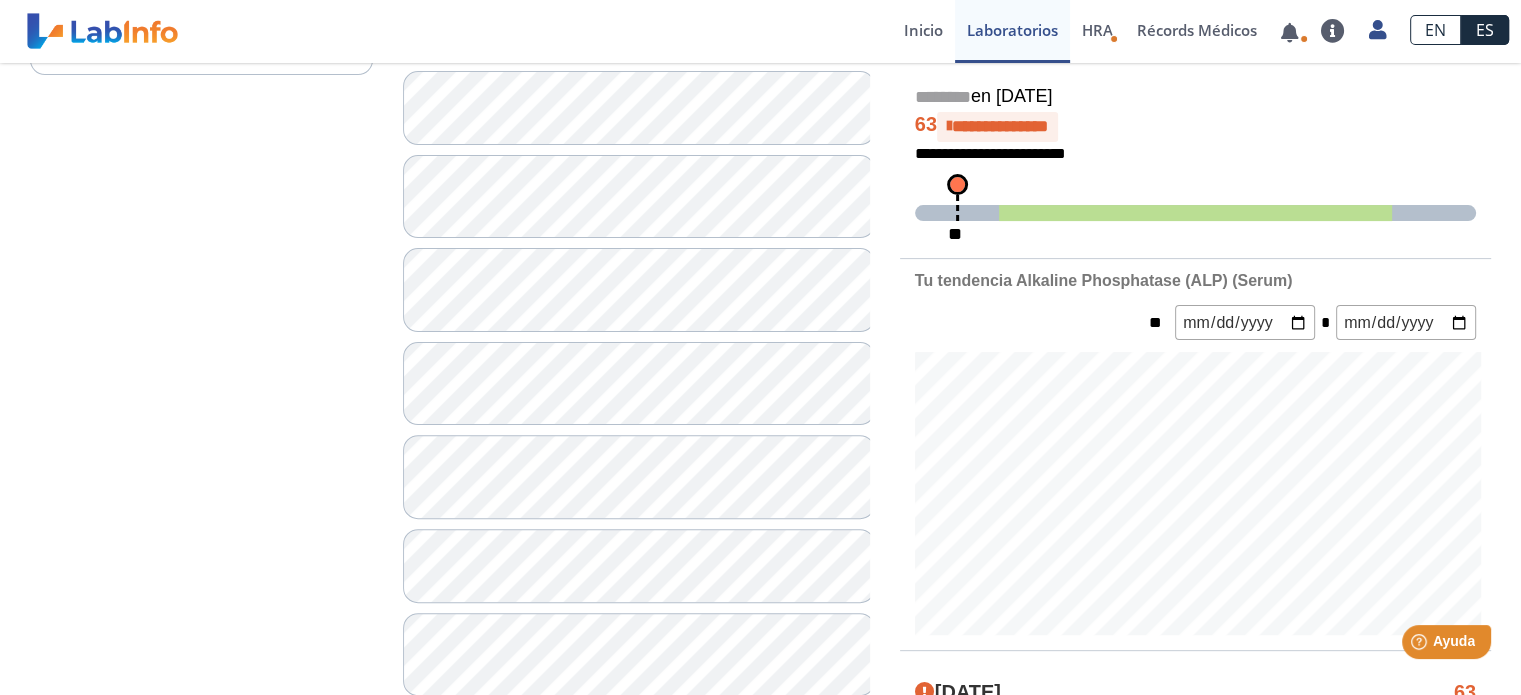 scroll, scrollTop: 0, scrollLeft: 0, axis: both 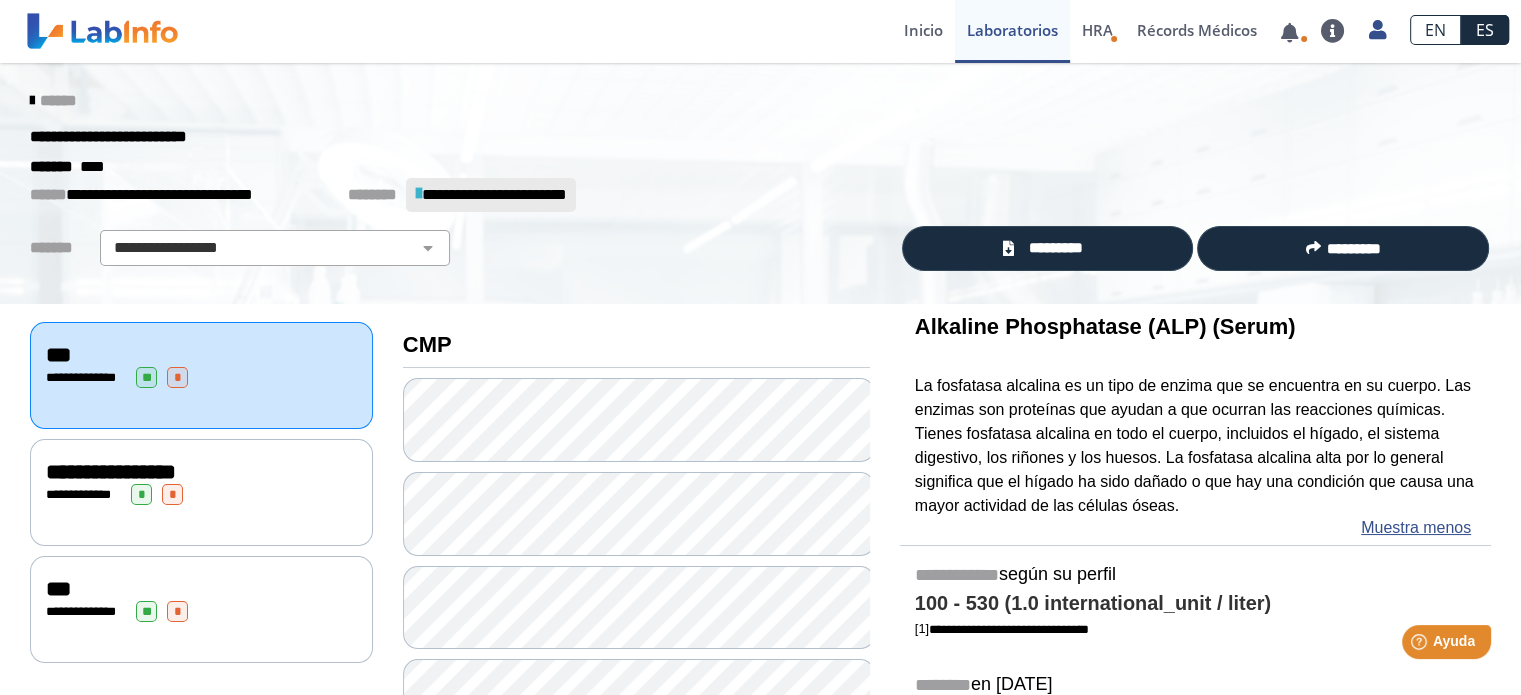 click 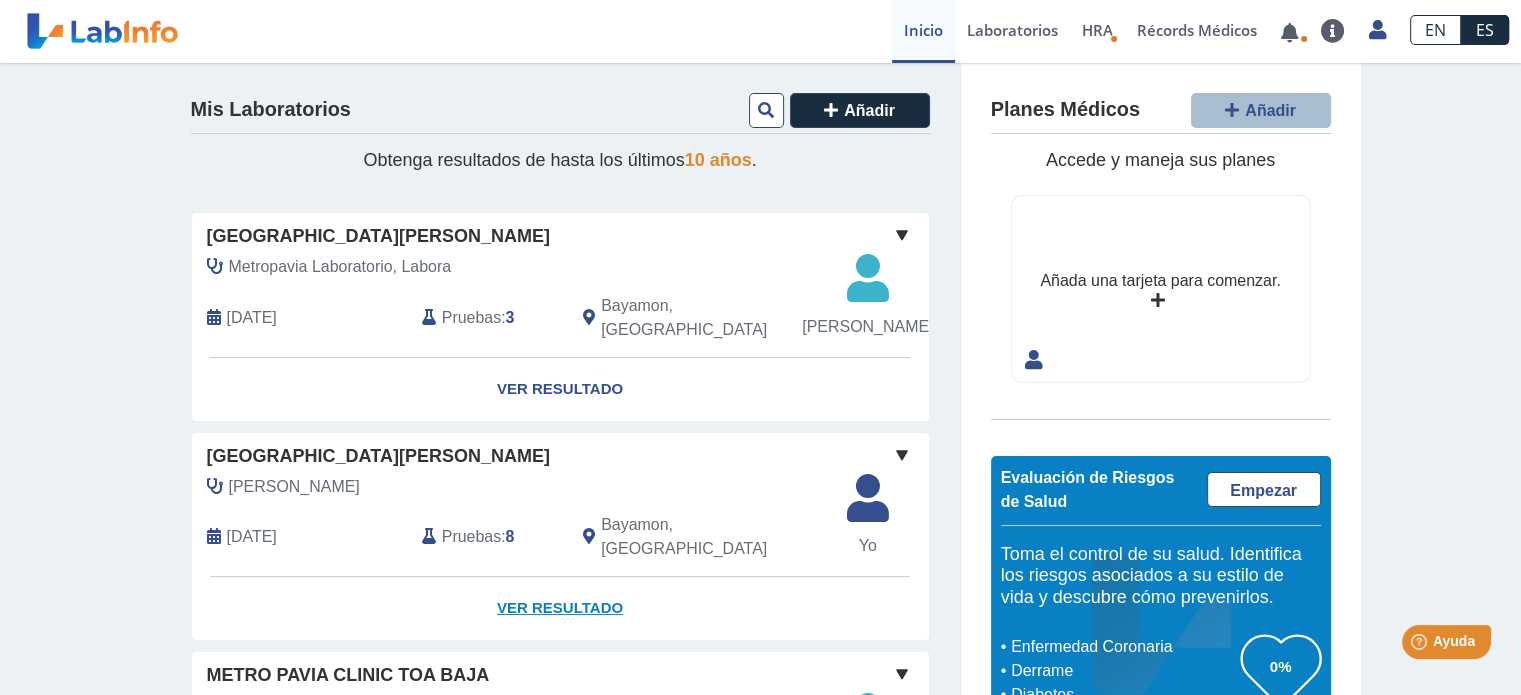 click on "Ver Resultado" 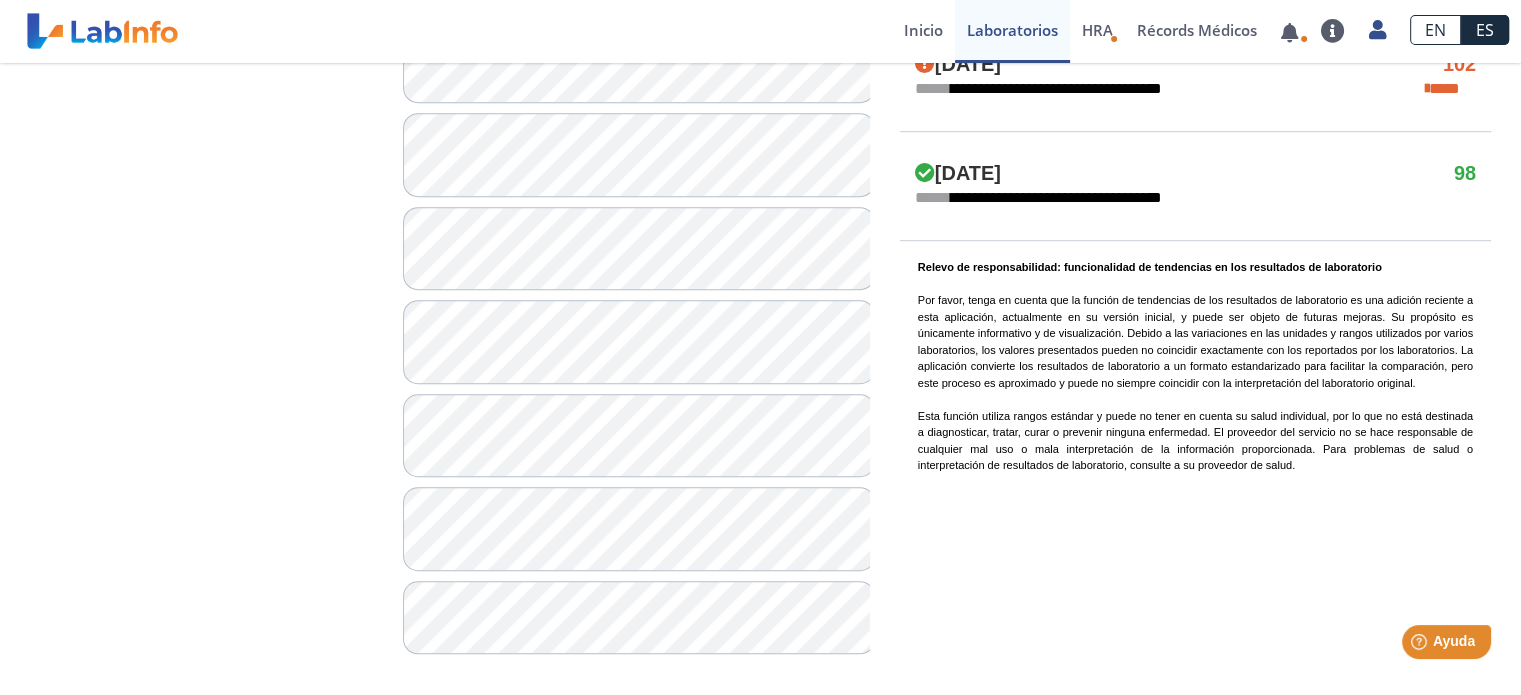 scroll, scrollTop: 1471, scrollLeft: 0, axis: vertical 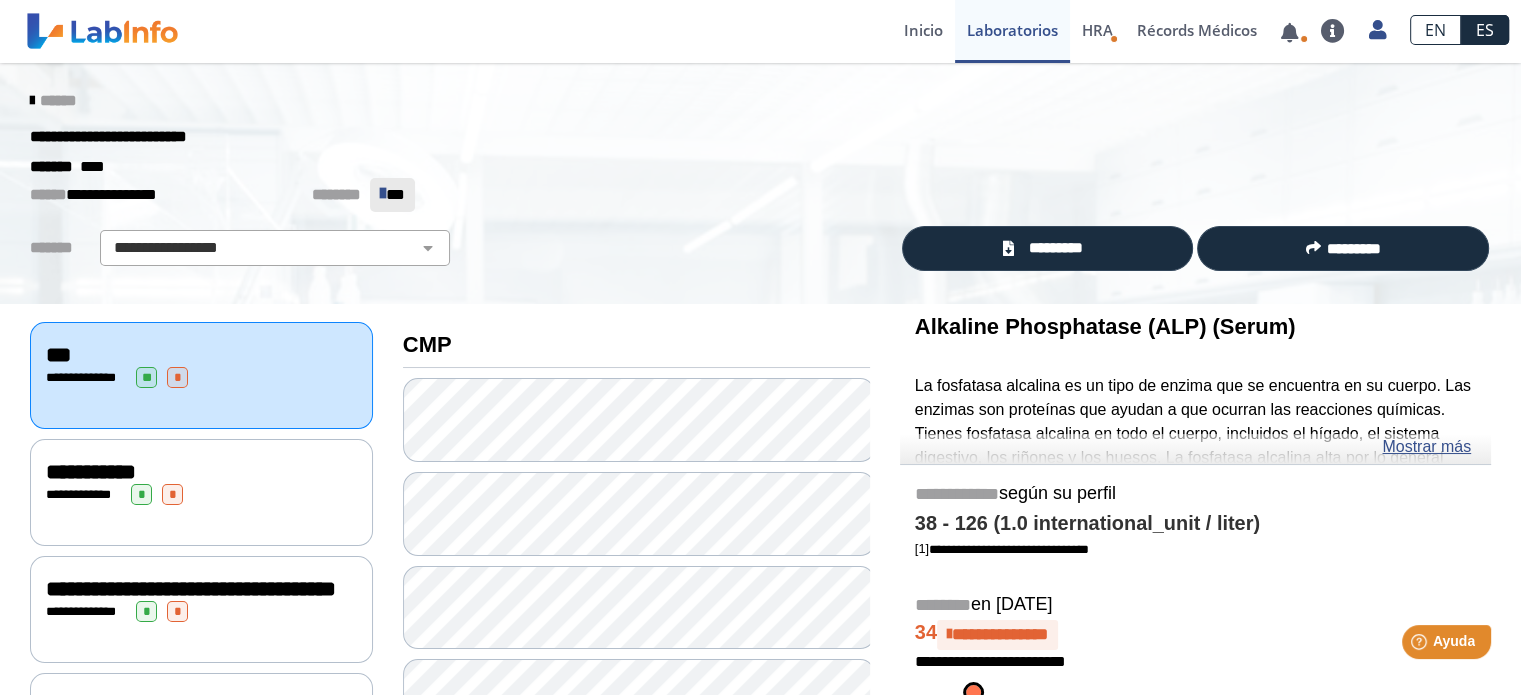 click on "******" 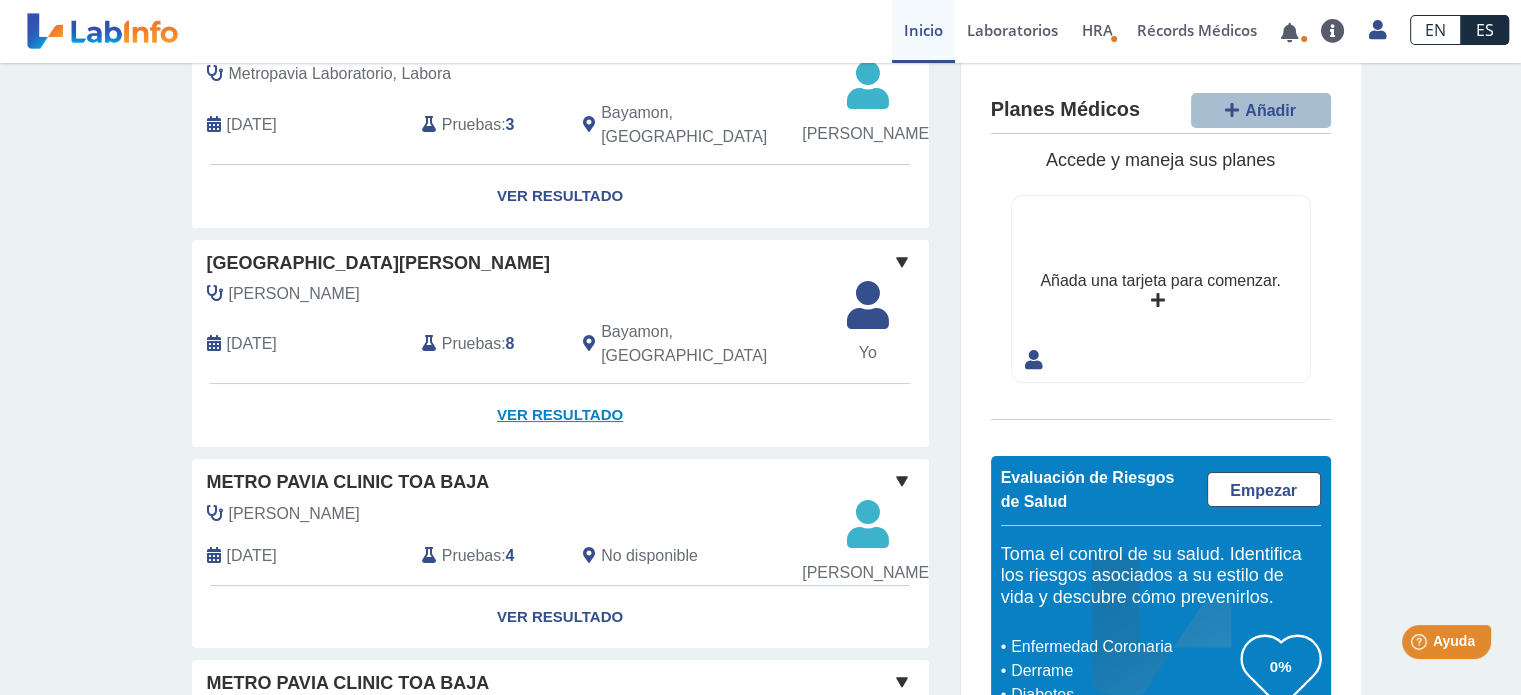 scroll, scrollTop: 200, scrollLeft: 0, axis: vertical 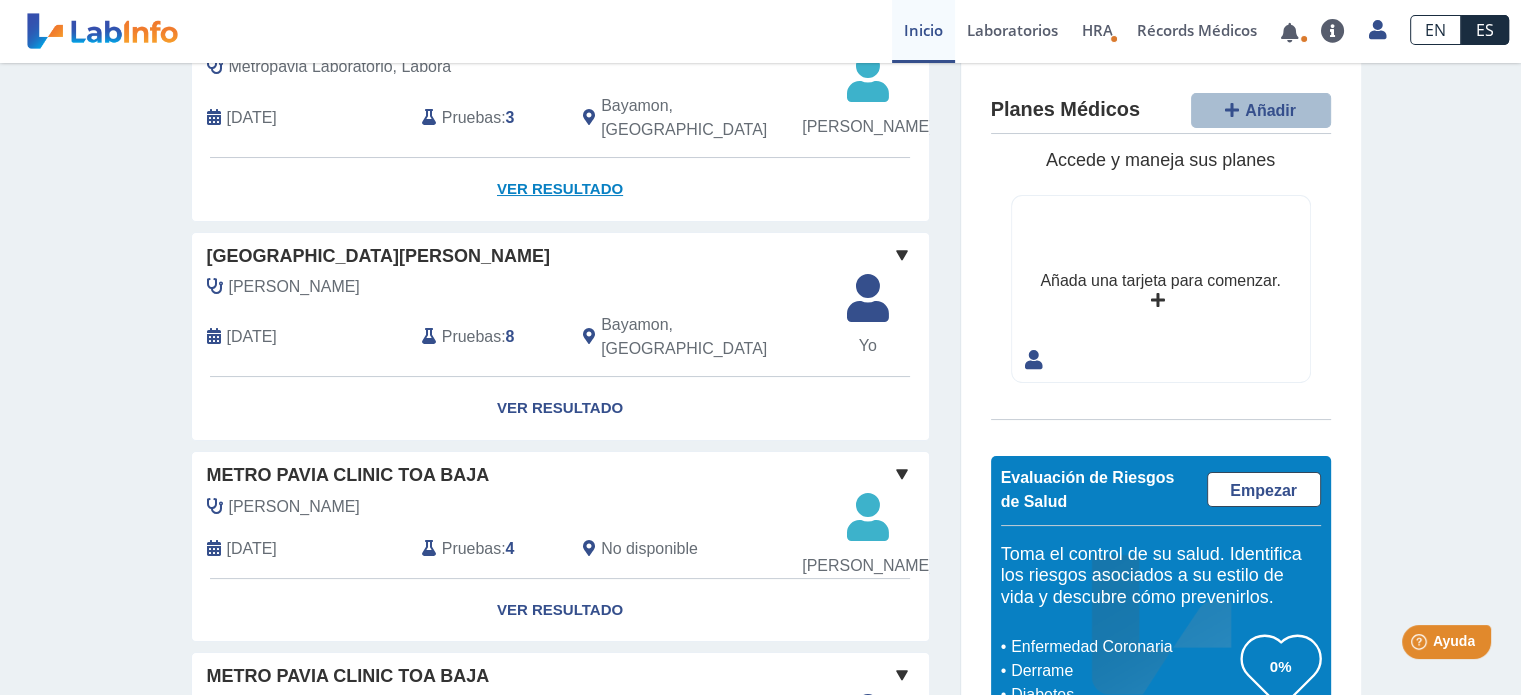 click on "Ver Resultado" 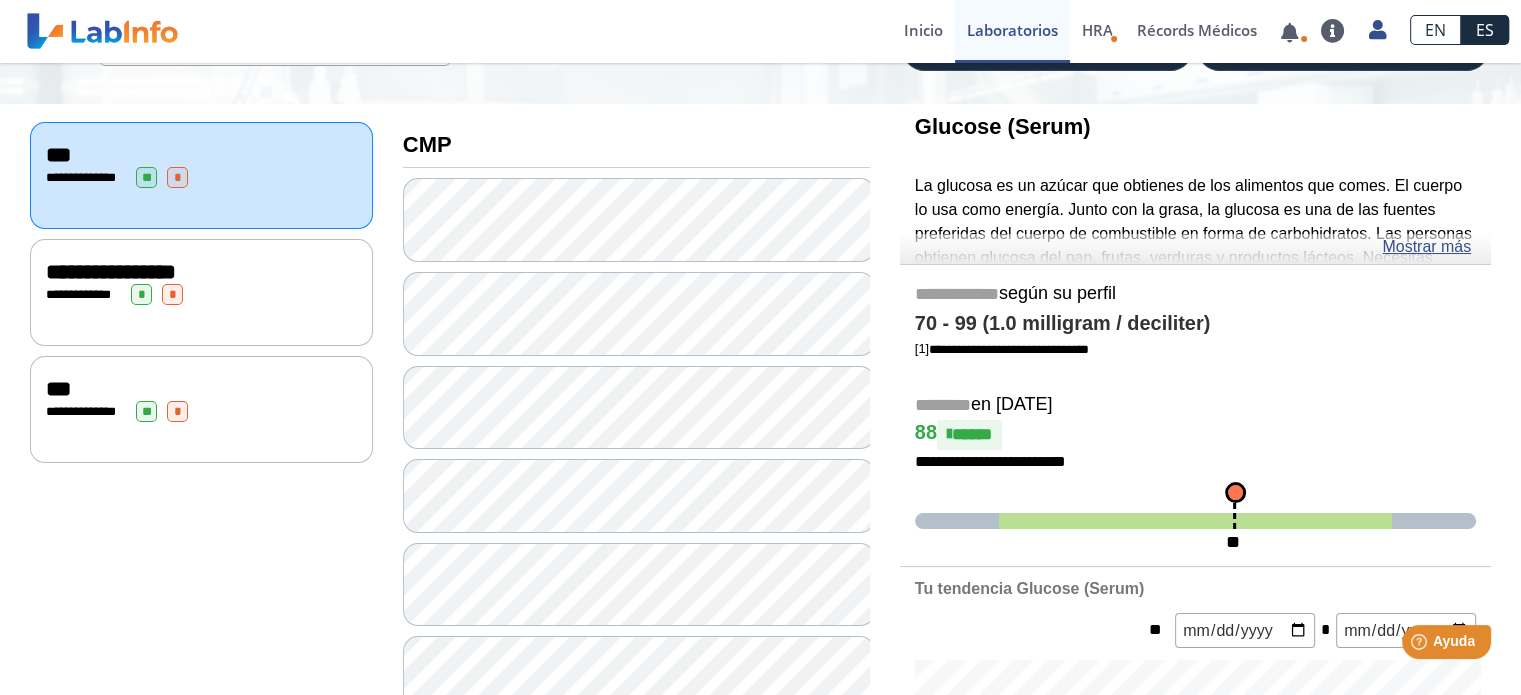 scroll, scrollTop: 400, scrollLeft: 0, axis: vertical 